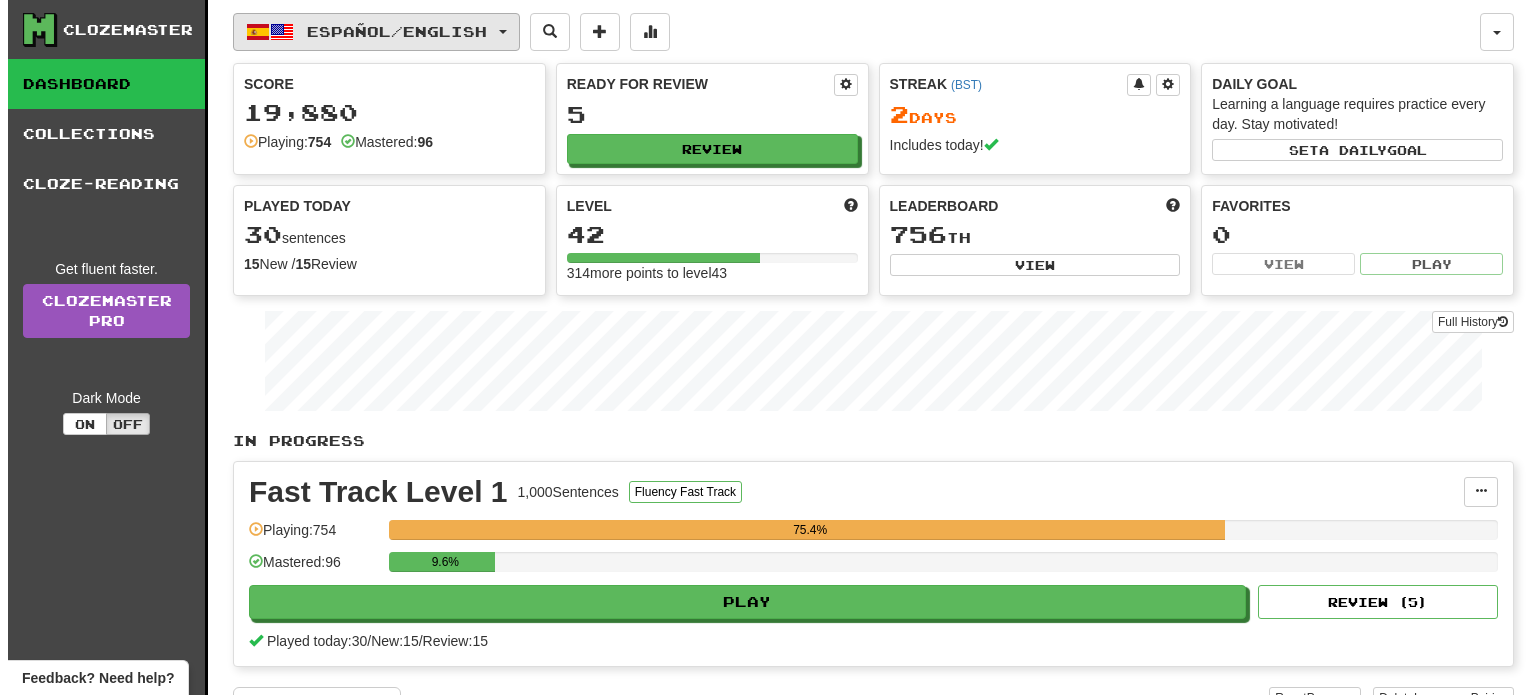 scroll, scrollTop: 36, scrollLeft: 0, axis: vertical 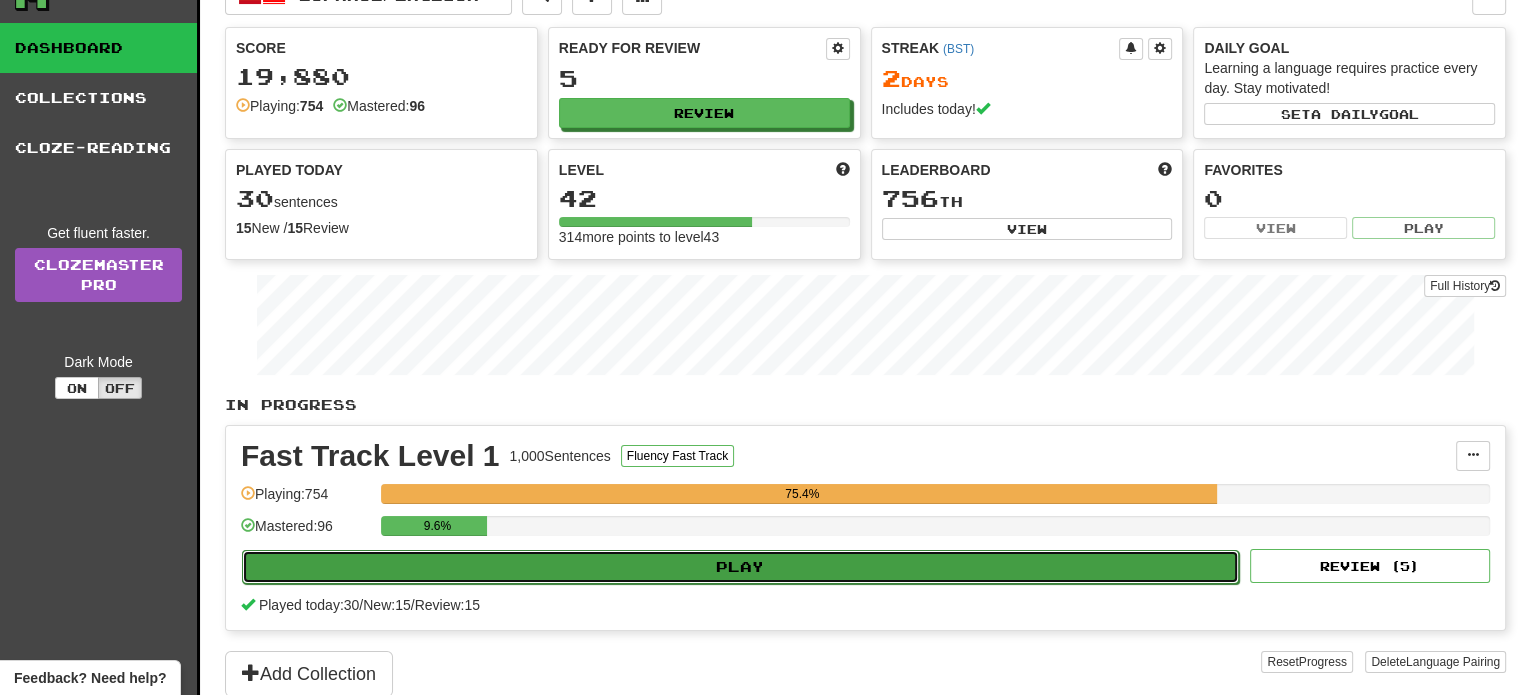 click on "Play" at bounding box center (740, 567) 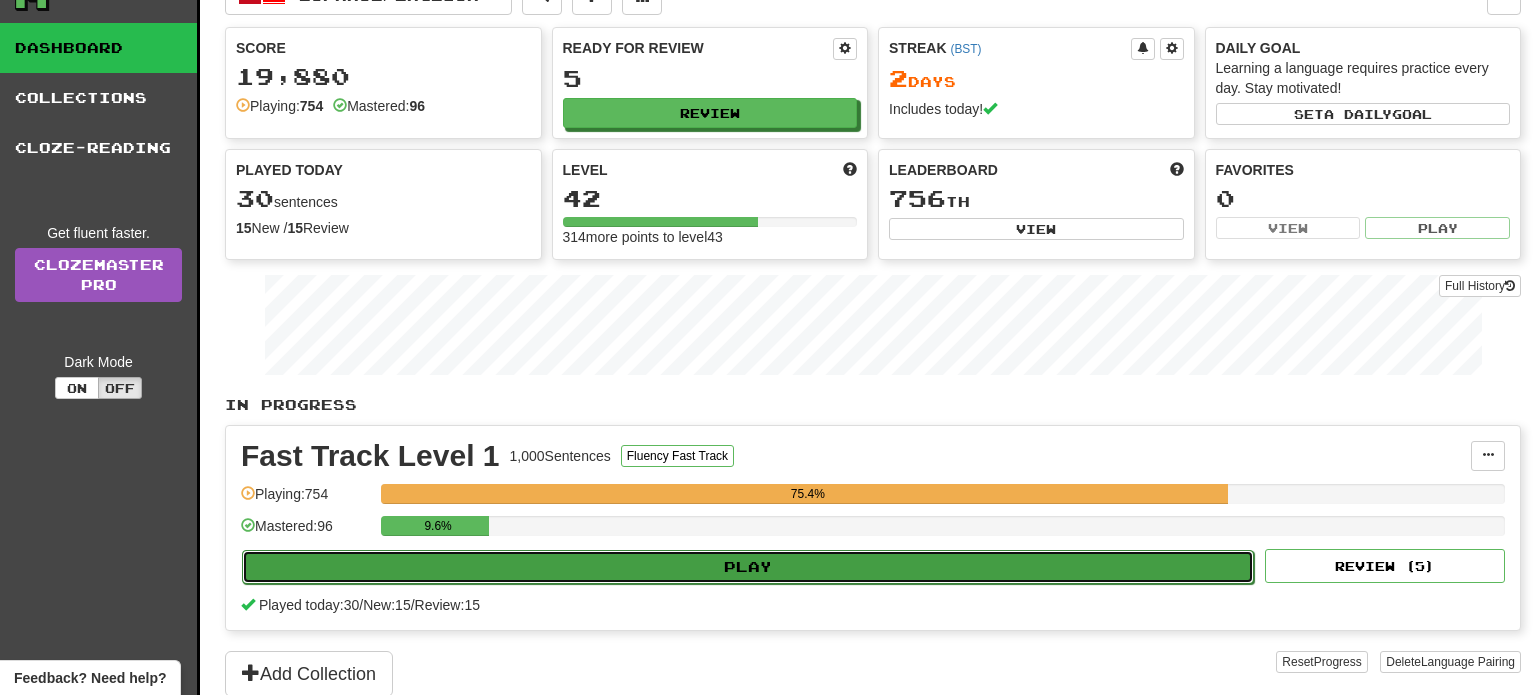 select on "**" 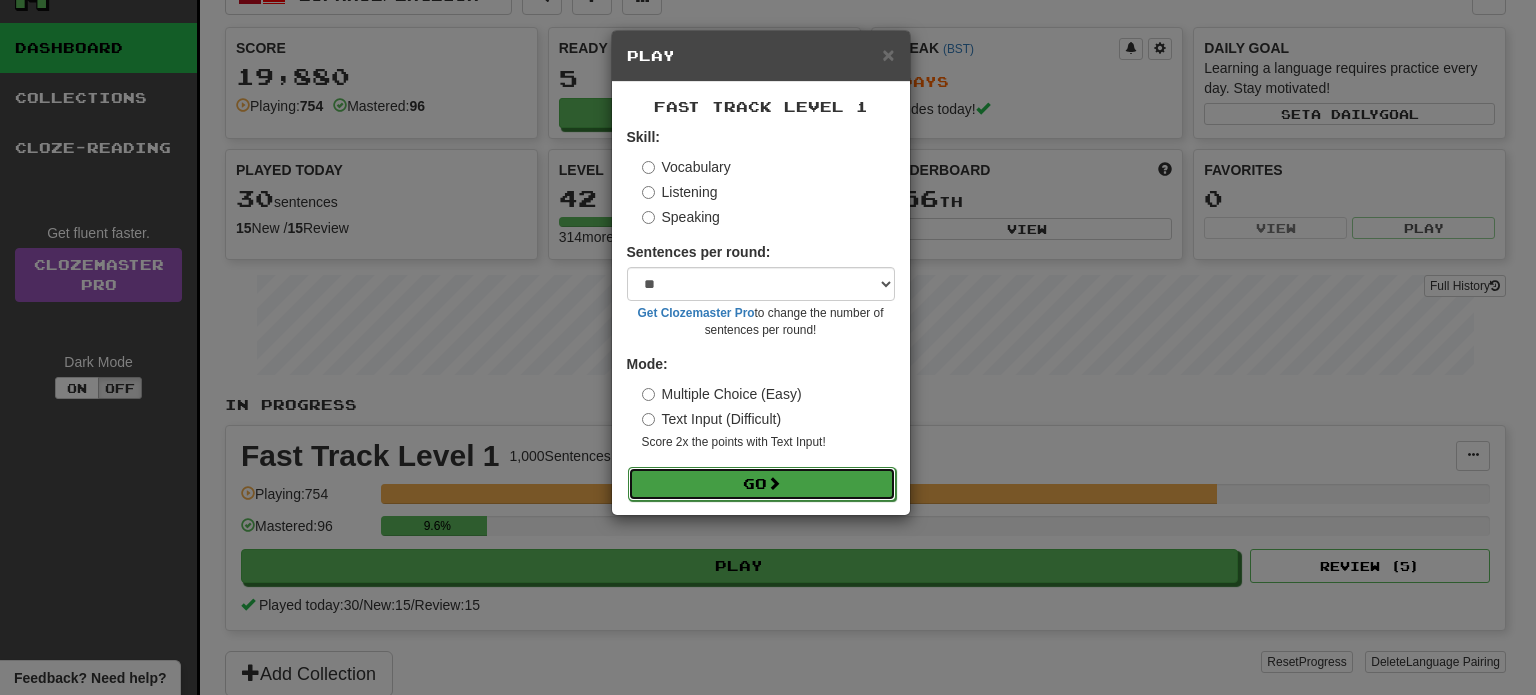 click on "Go" at bounding box center [762, 484] 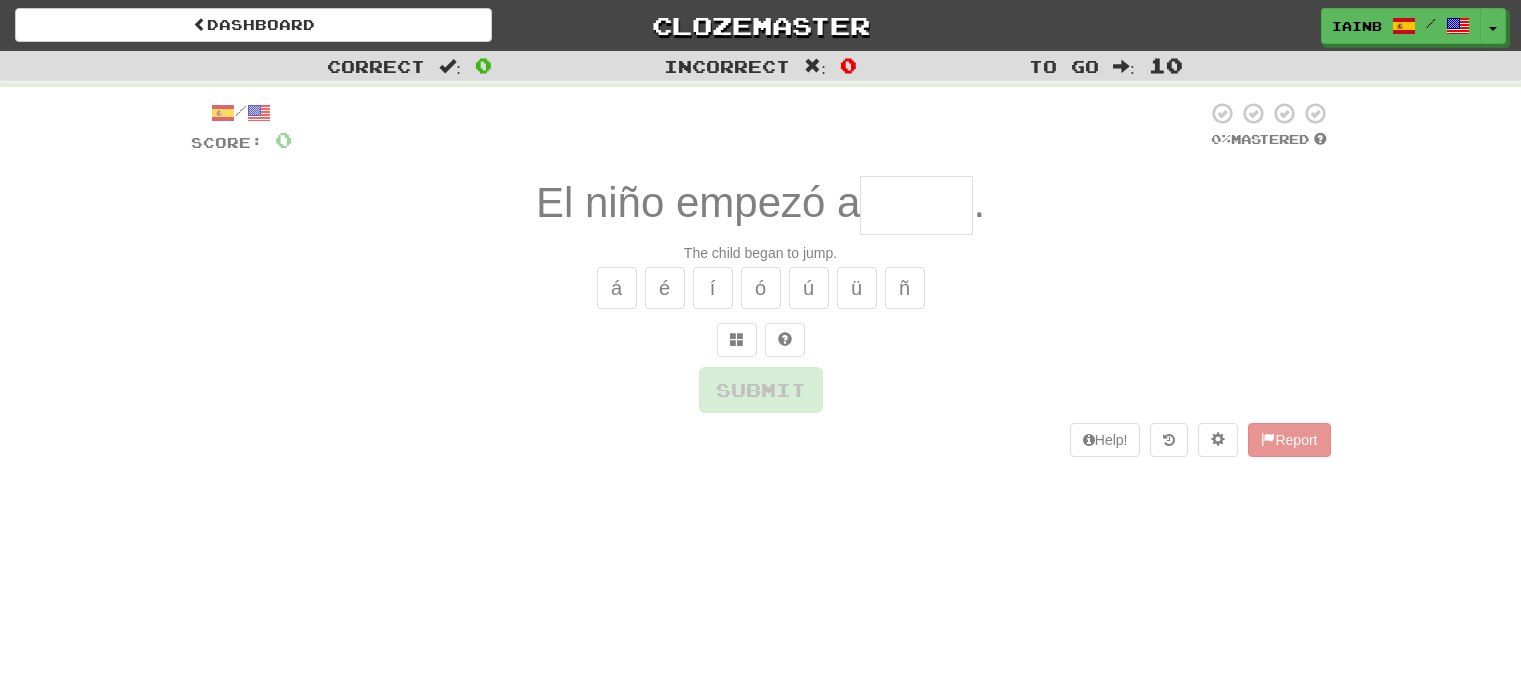 scroll, scrollTop: 0, scrollLeft: 0, axis: both 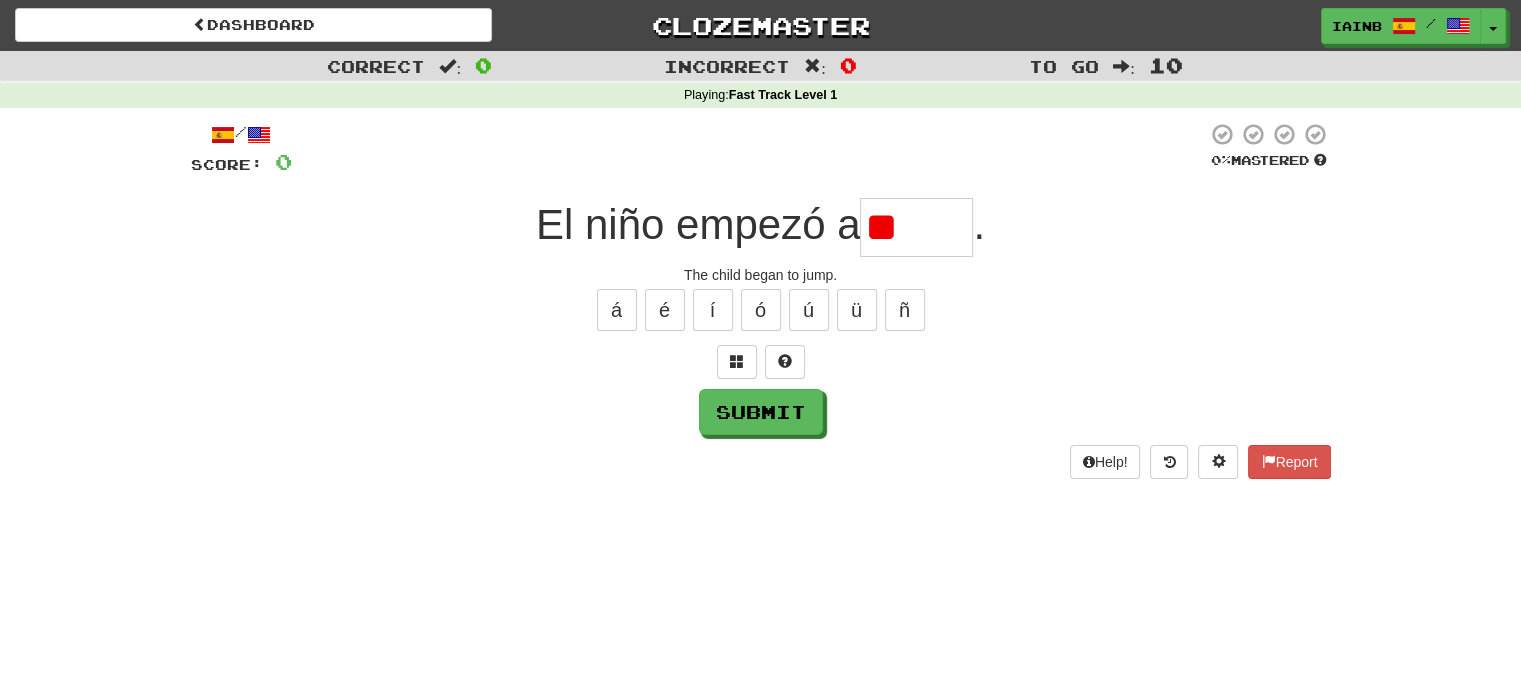 type on "*" 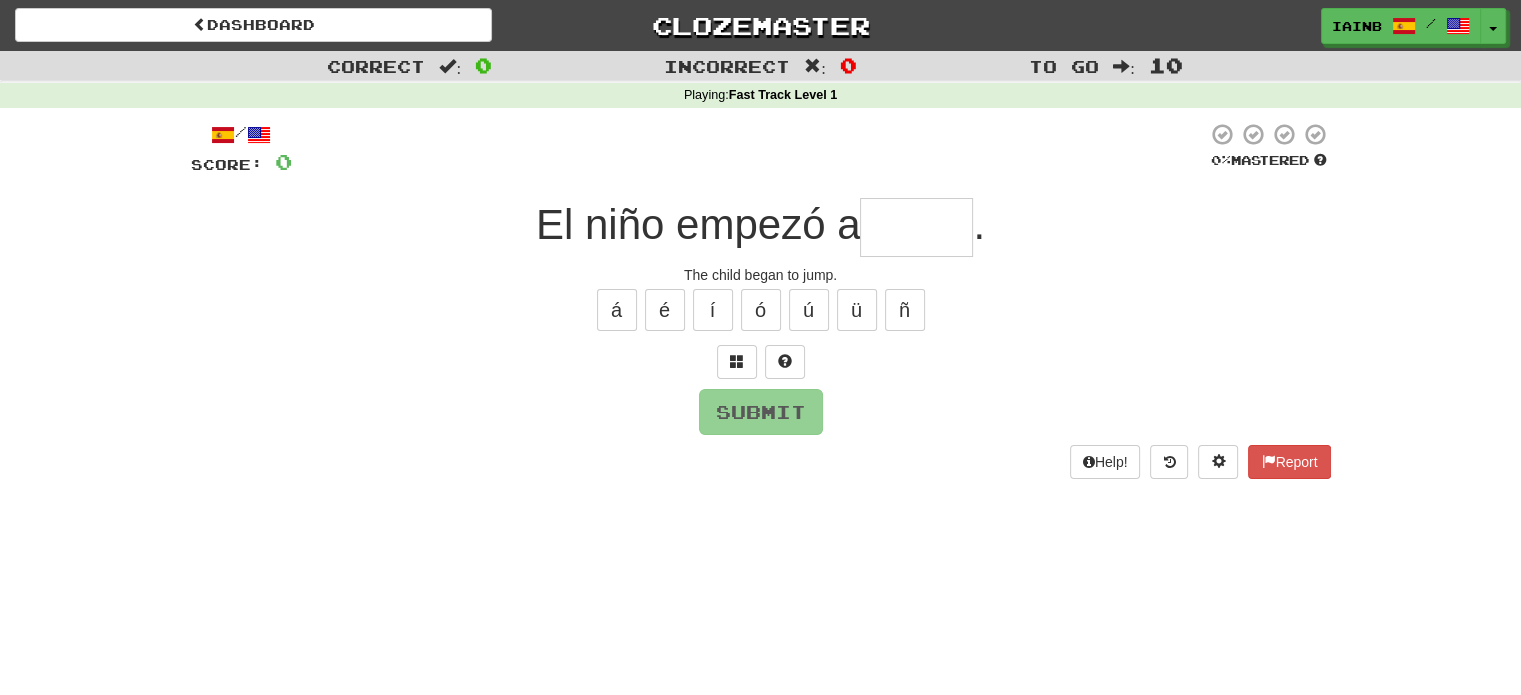 type on "*" 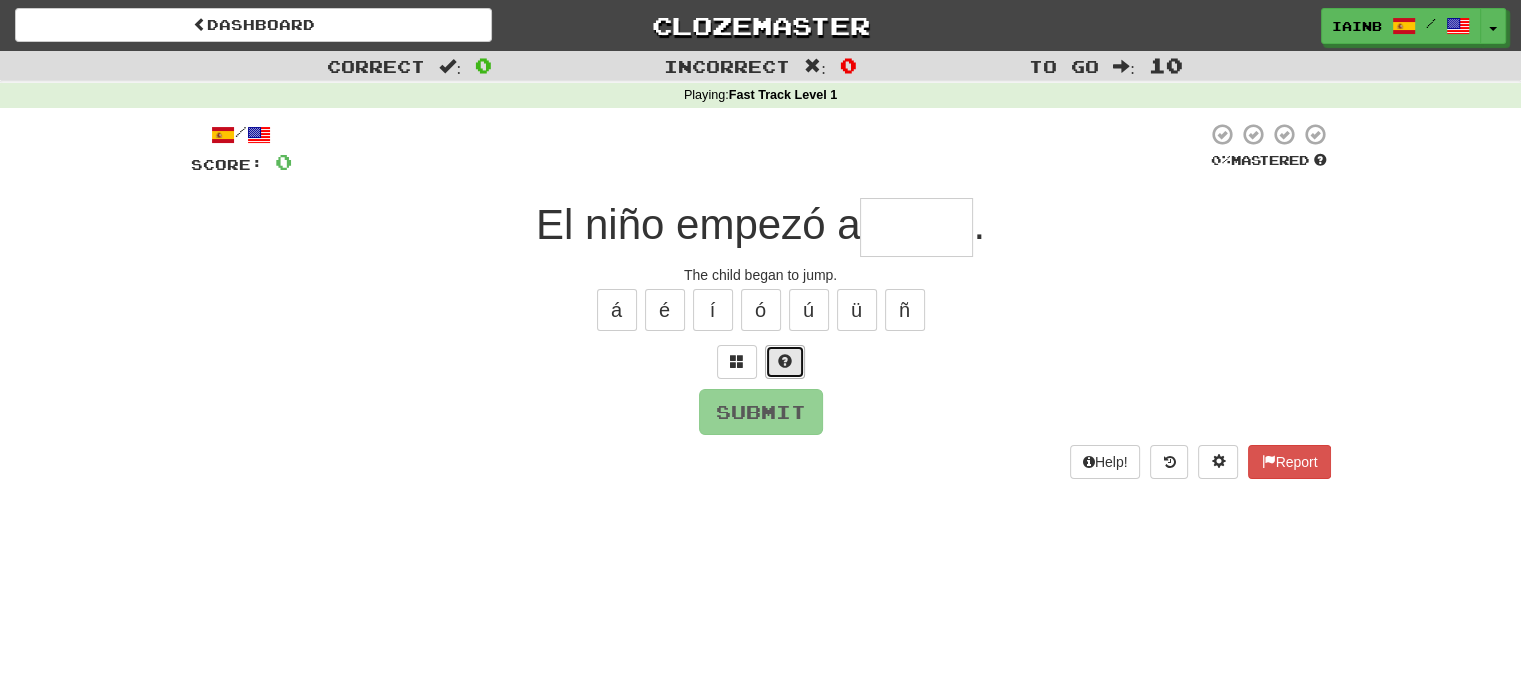 click at bounding box center (785, 362) 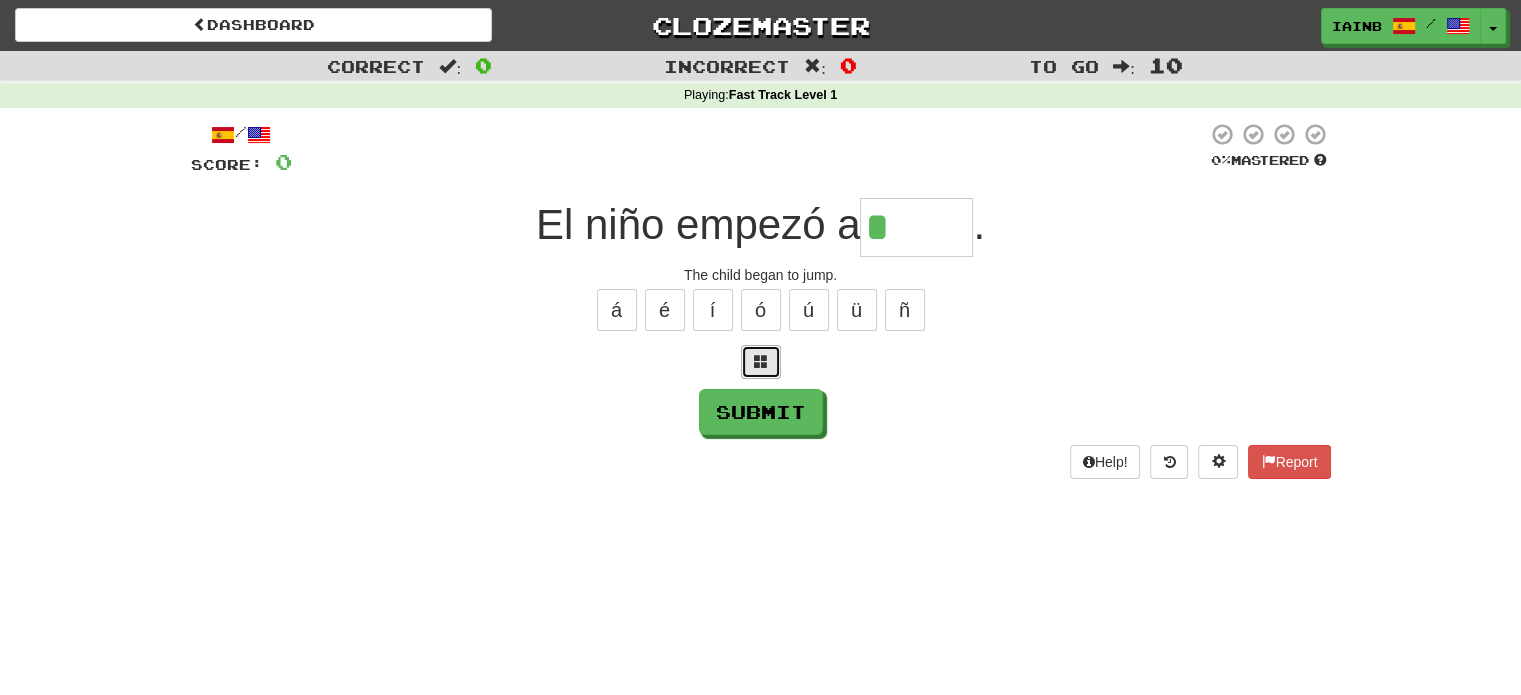 click at bounding box center [761, 362] 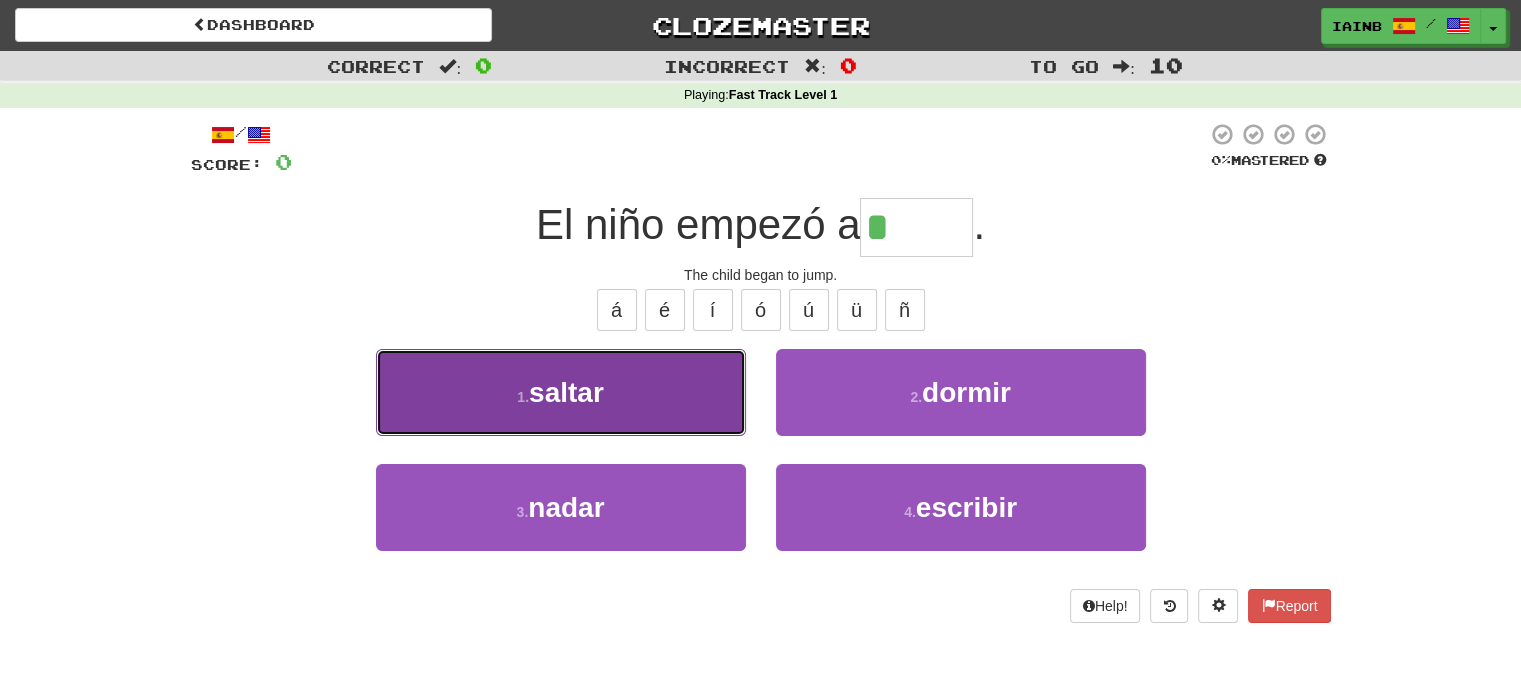 click on "1 .  saltar" at bounding box center [561, 392] 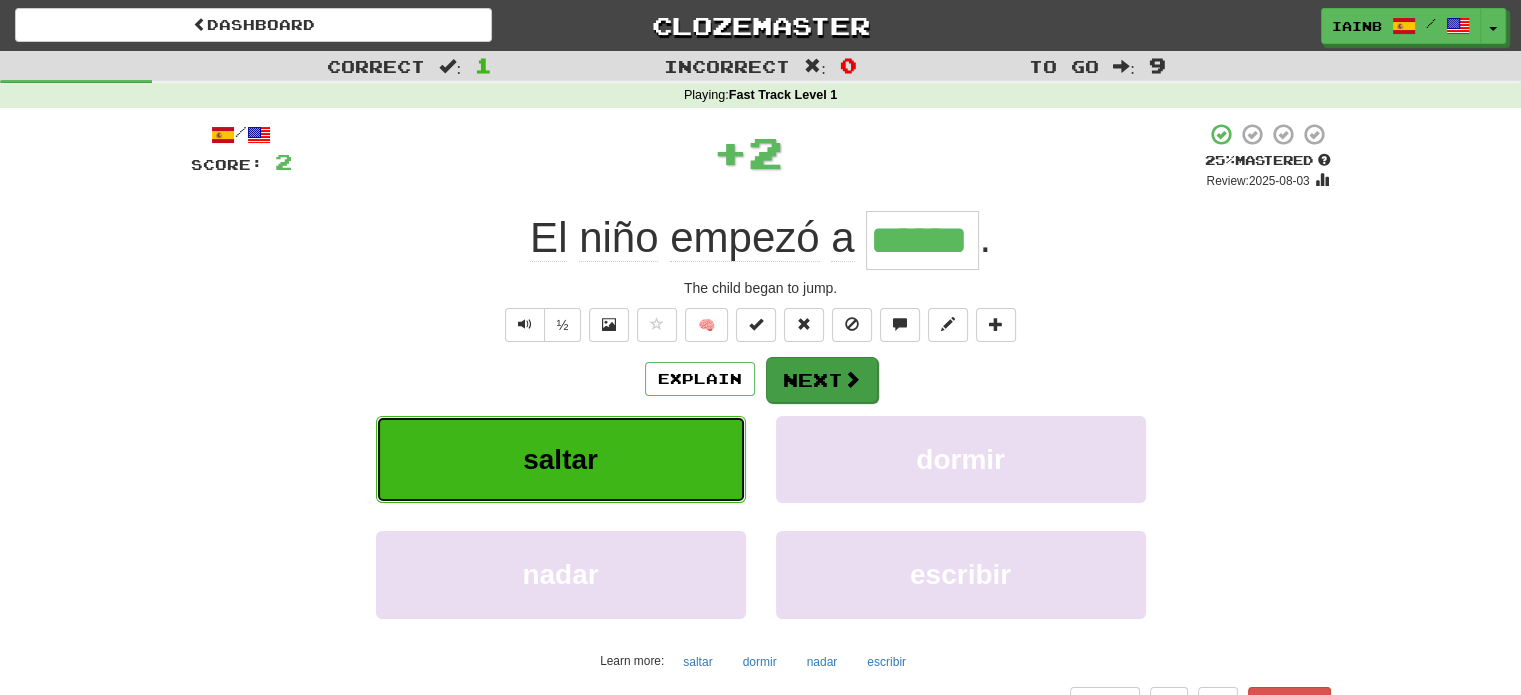 type 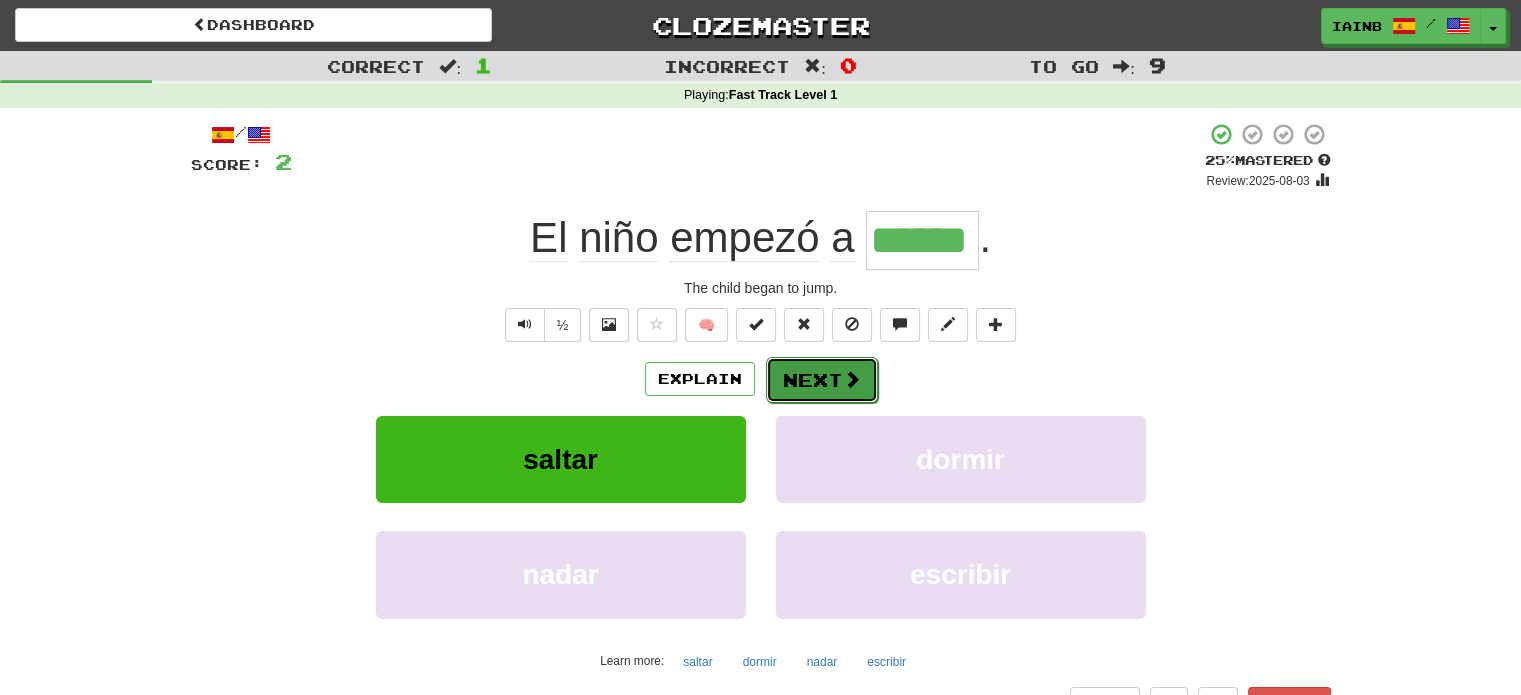 click on "Next" at bounding box center [822, 380] 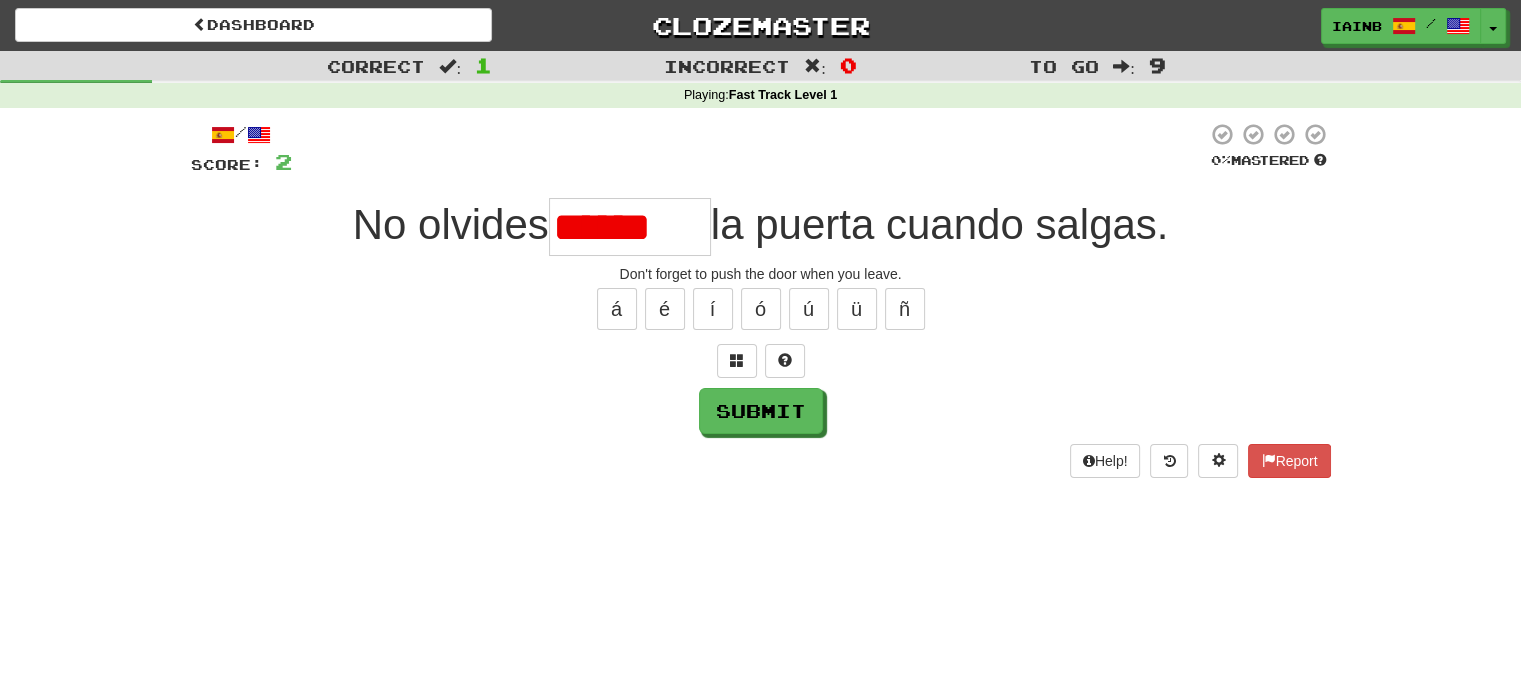 scroll, scrollTop: 0, scrollLeft: 0, axis: both 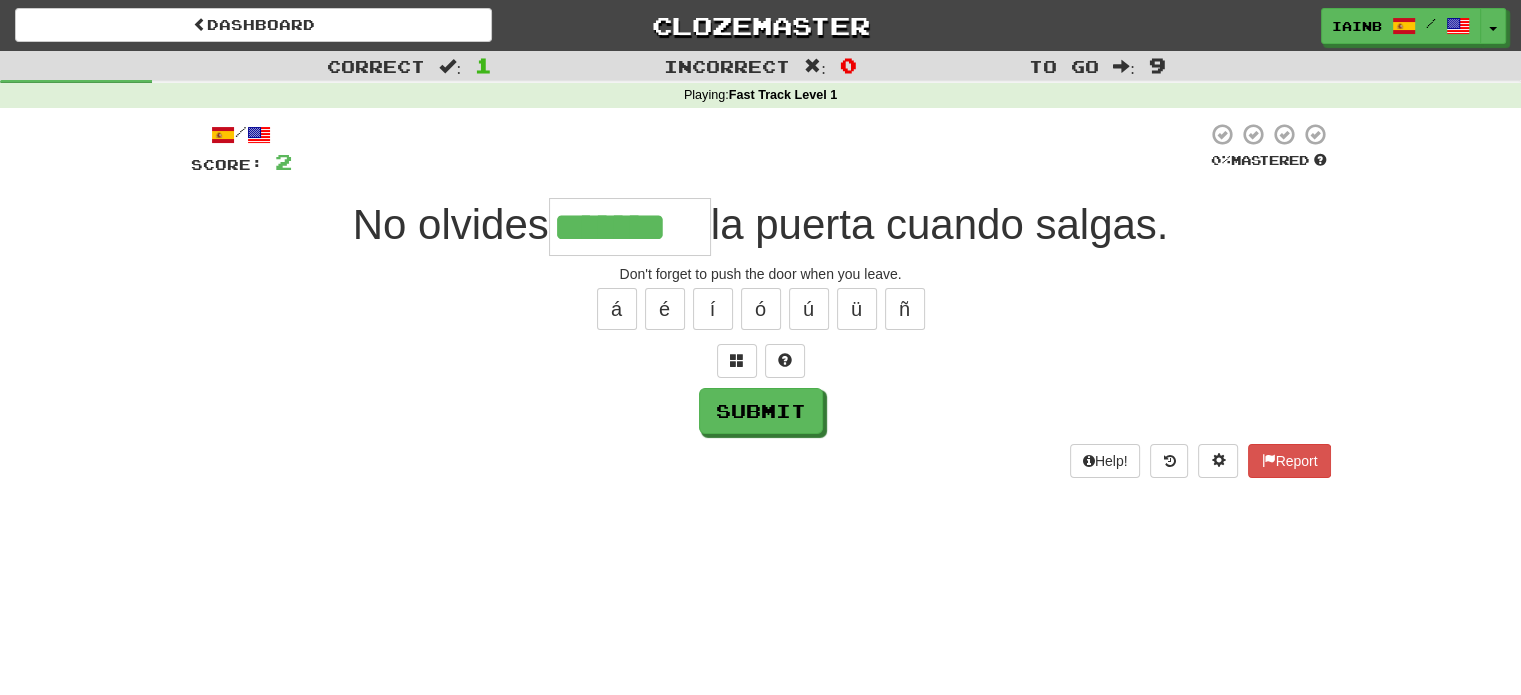 type on "*******" 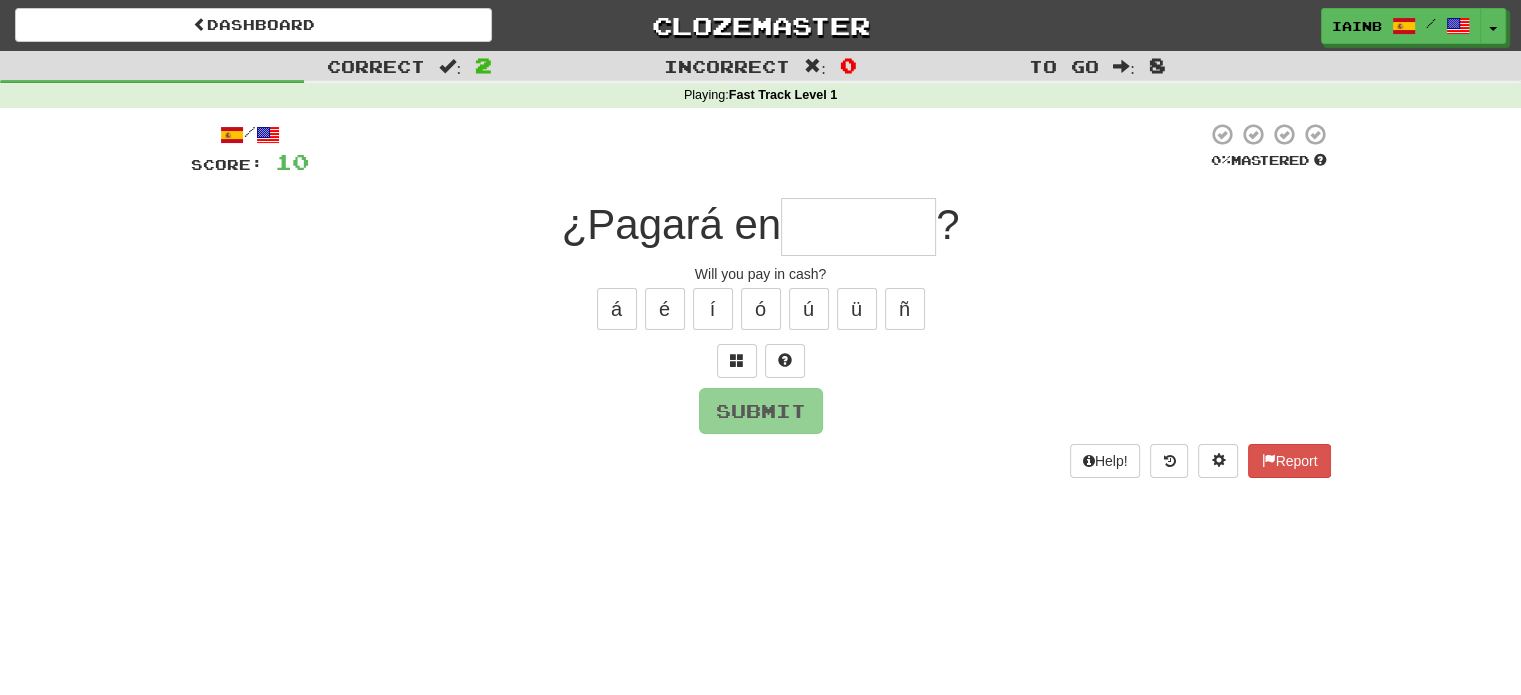 type on "*" 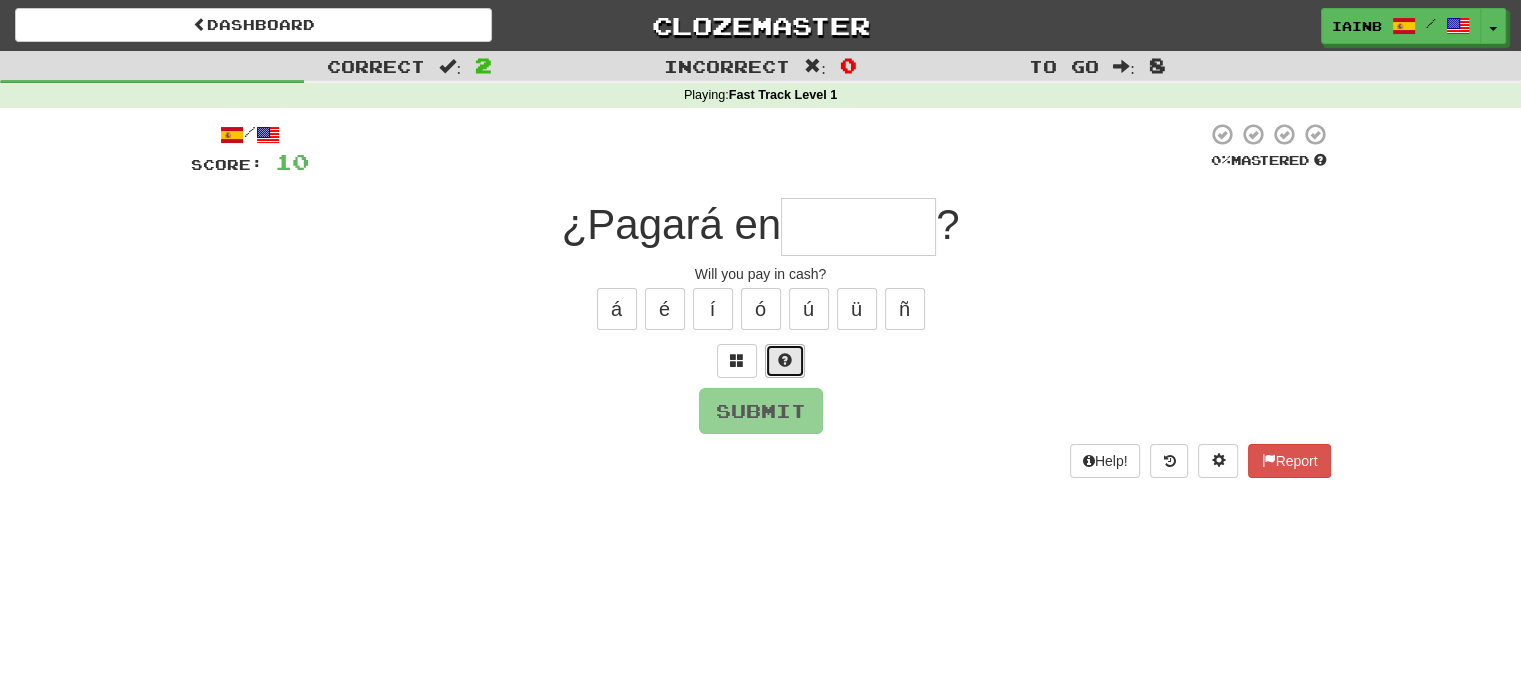 click at bounding box center (785, 361) 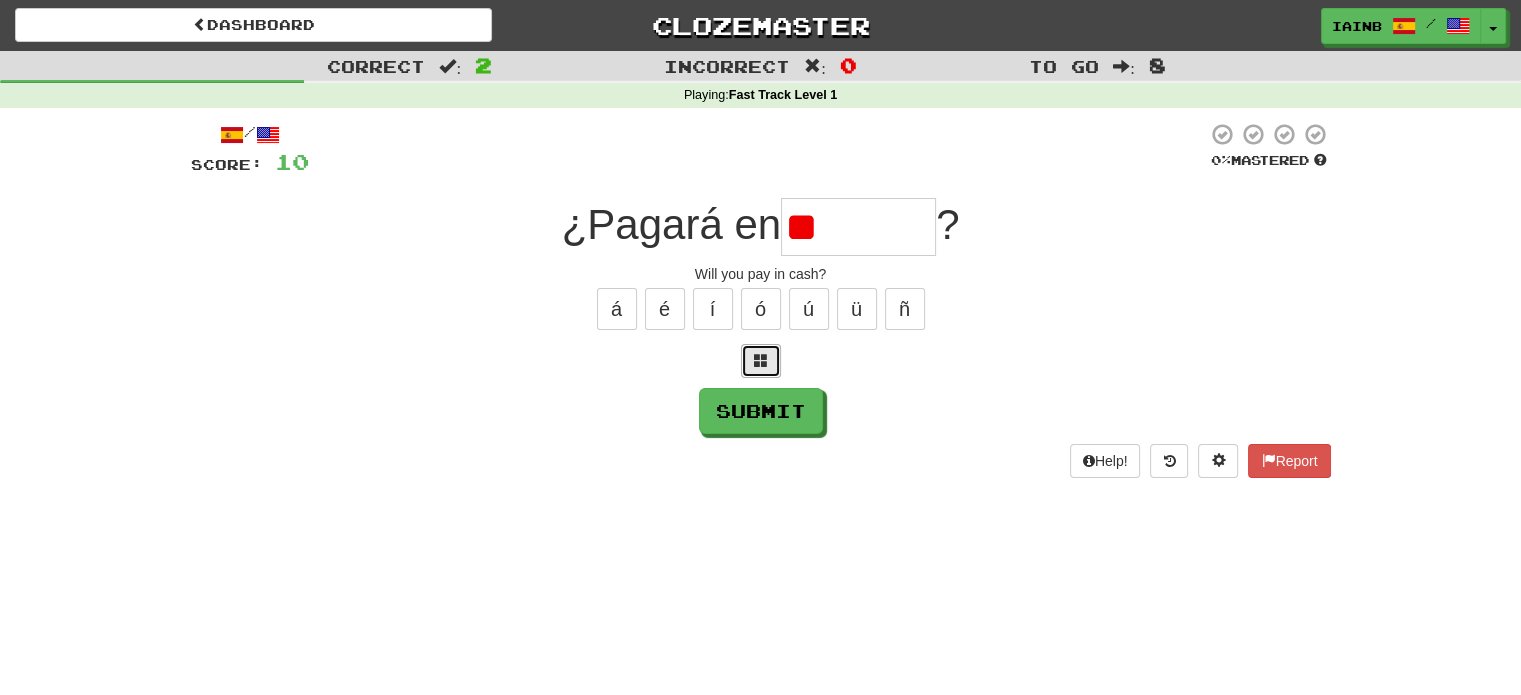 click at bounding box center [761, 361] 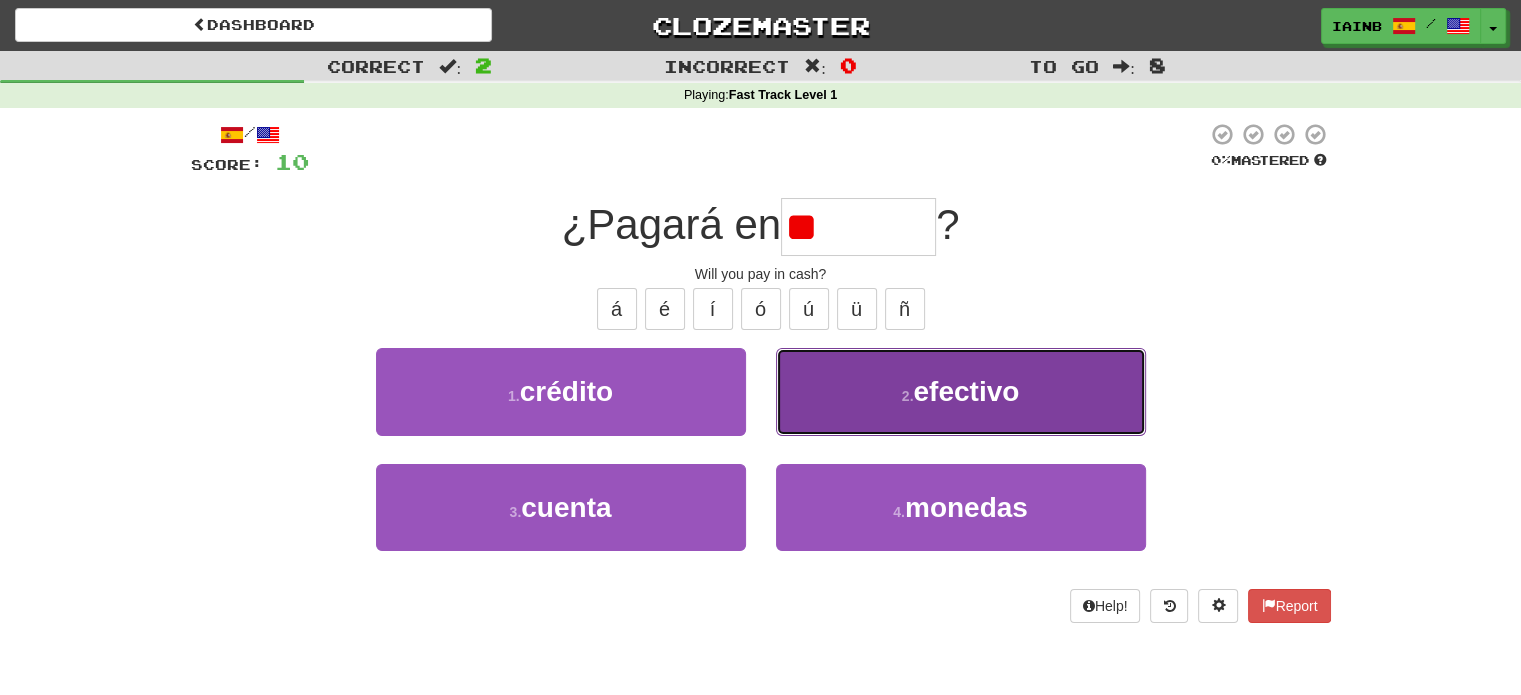 click on "2 .  efectivo" at bounding box center (961, 391) 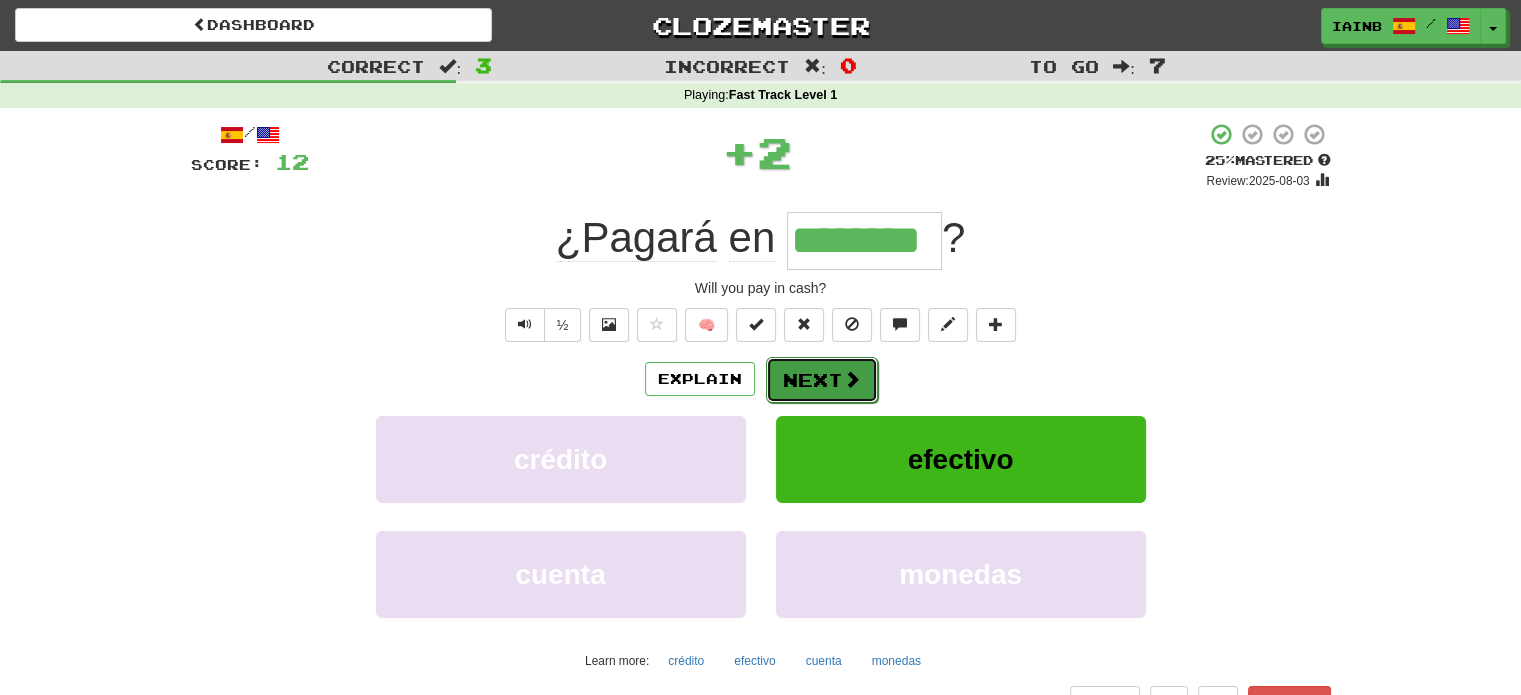 click on "Next" at bounding box center [822, 380] 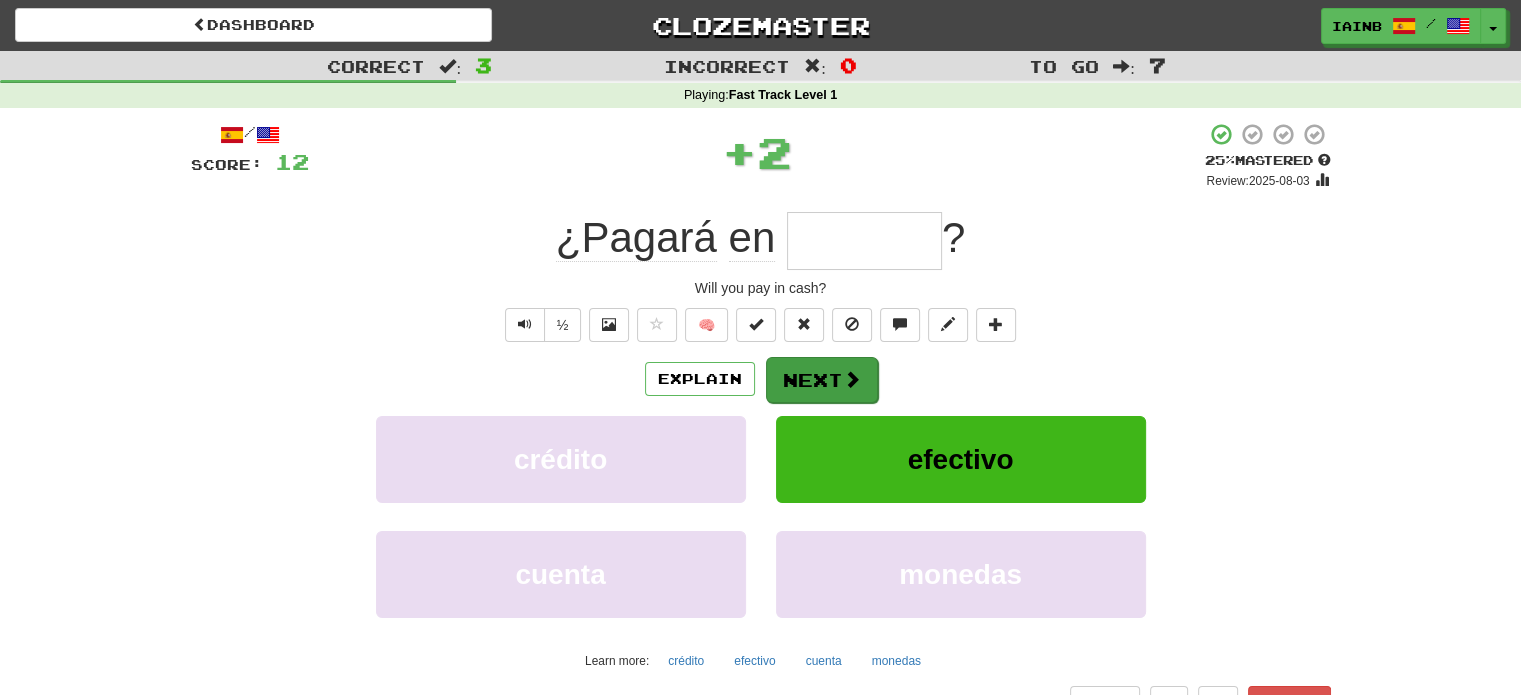 click on "Explain Next crédito efectivo cuenta monedas Learn more: crédito efectivo cuenta monedas" at bounding box center (761, 516) 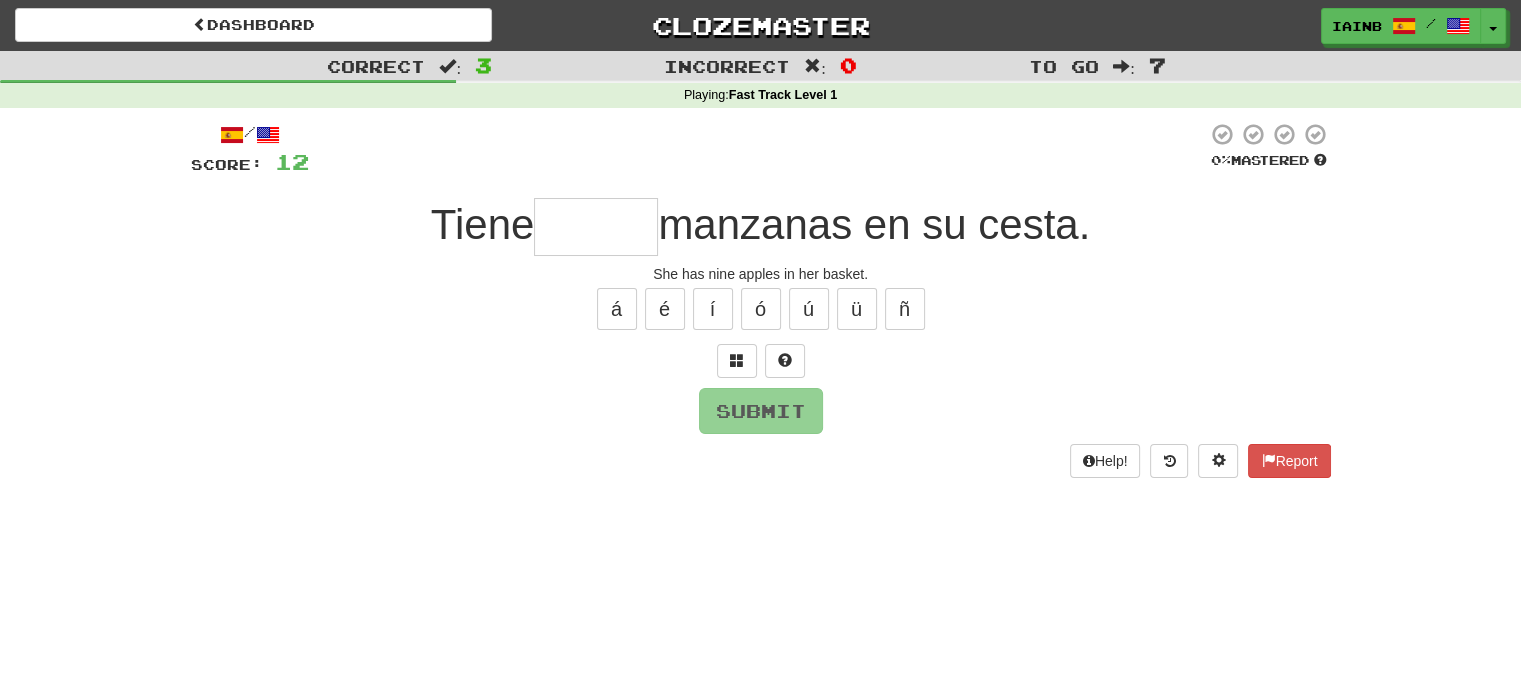 click at bounding box center (596, 227) 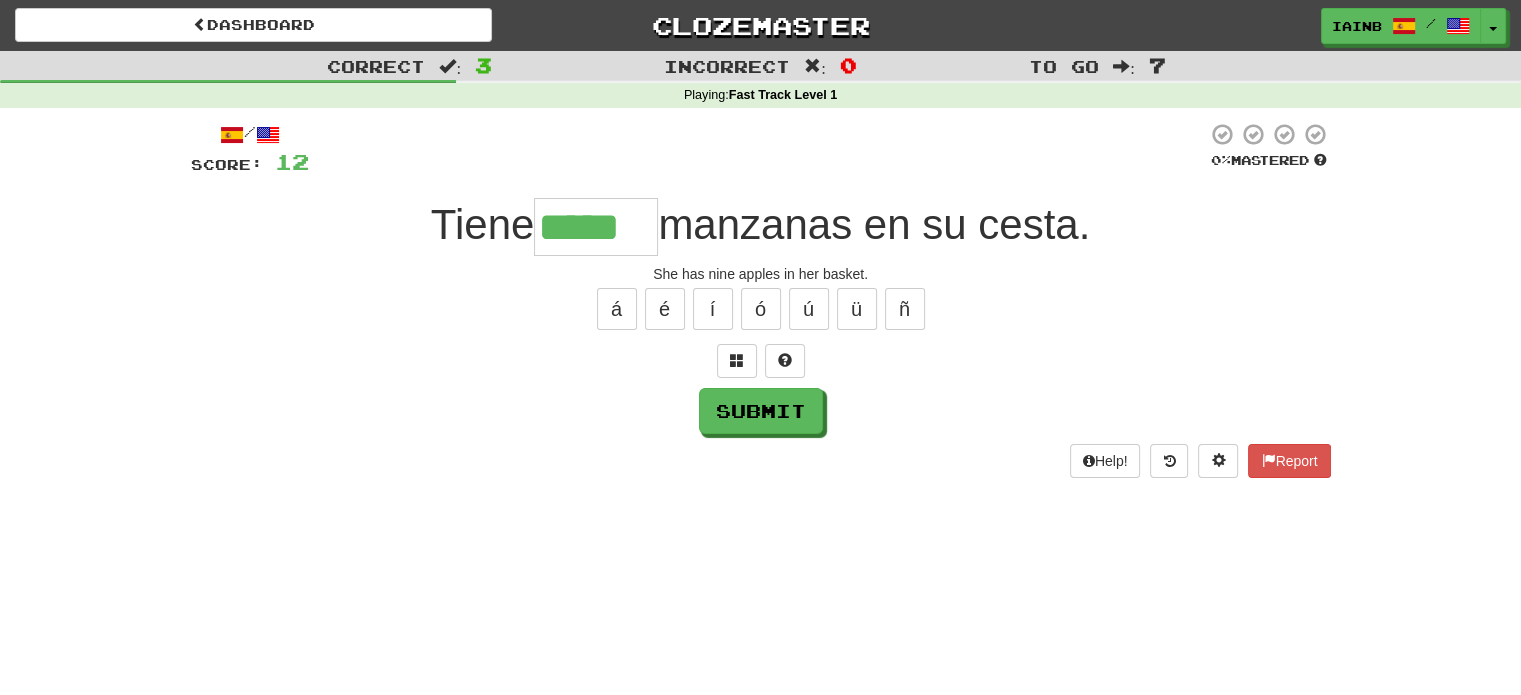 type on "*****" 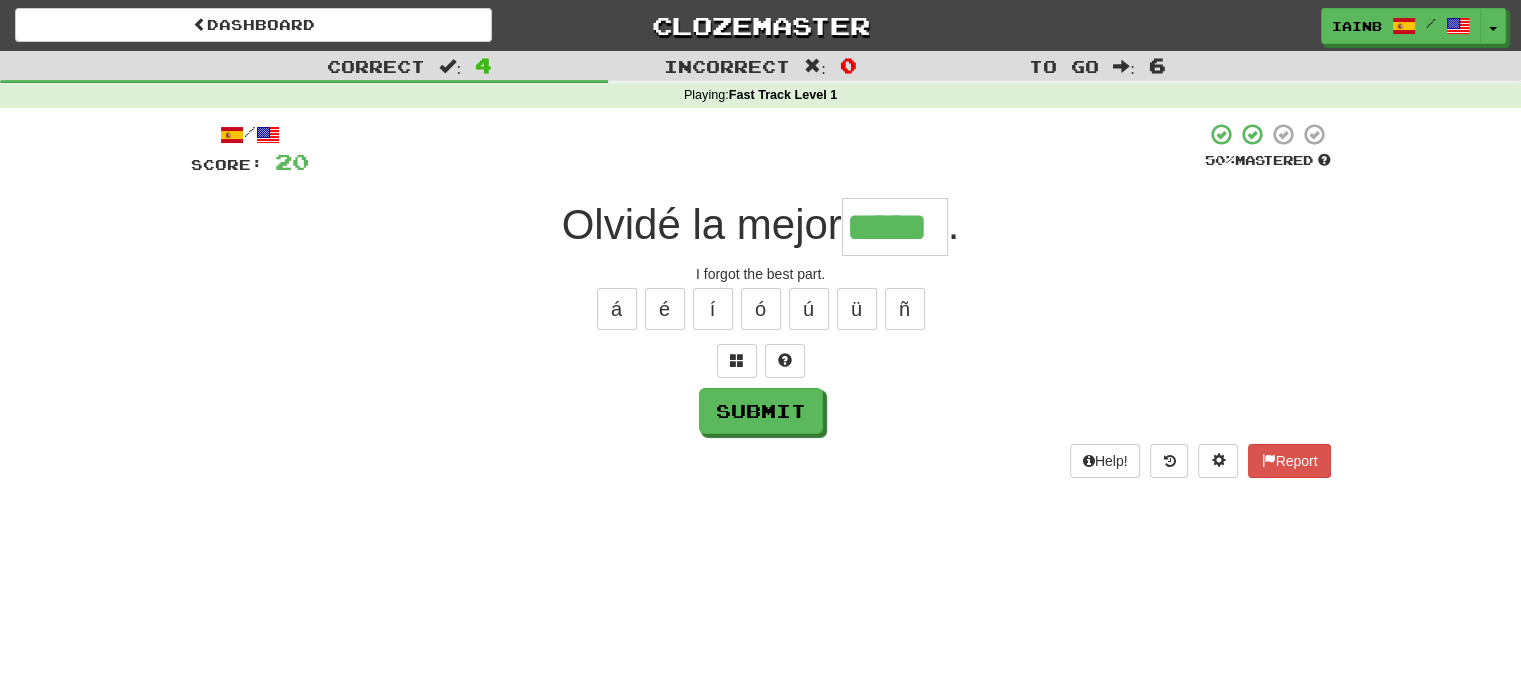 type on "*****" 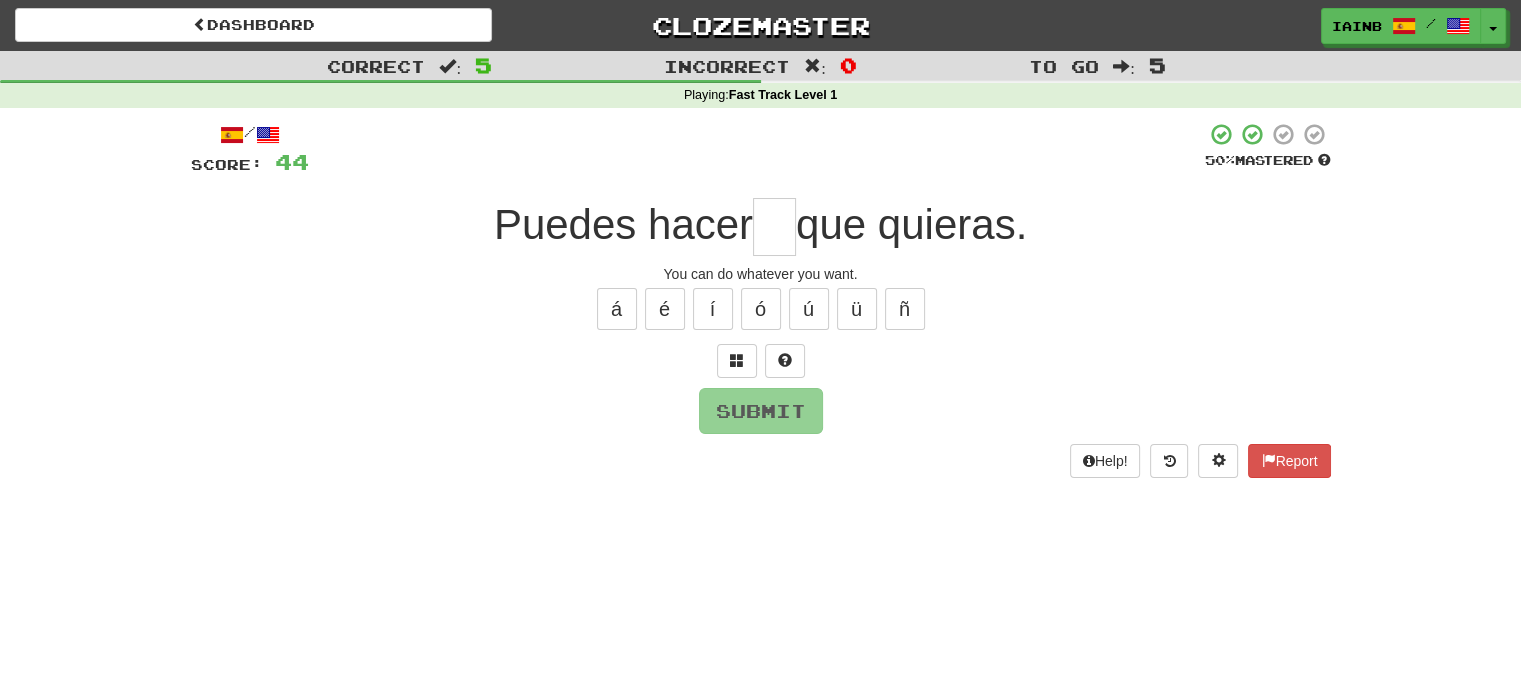 type on "*" 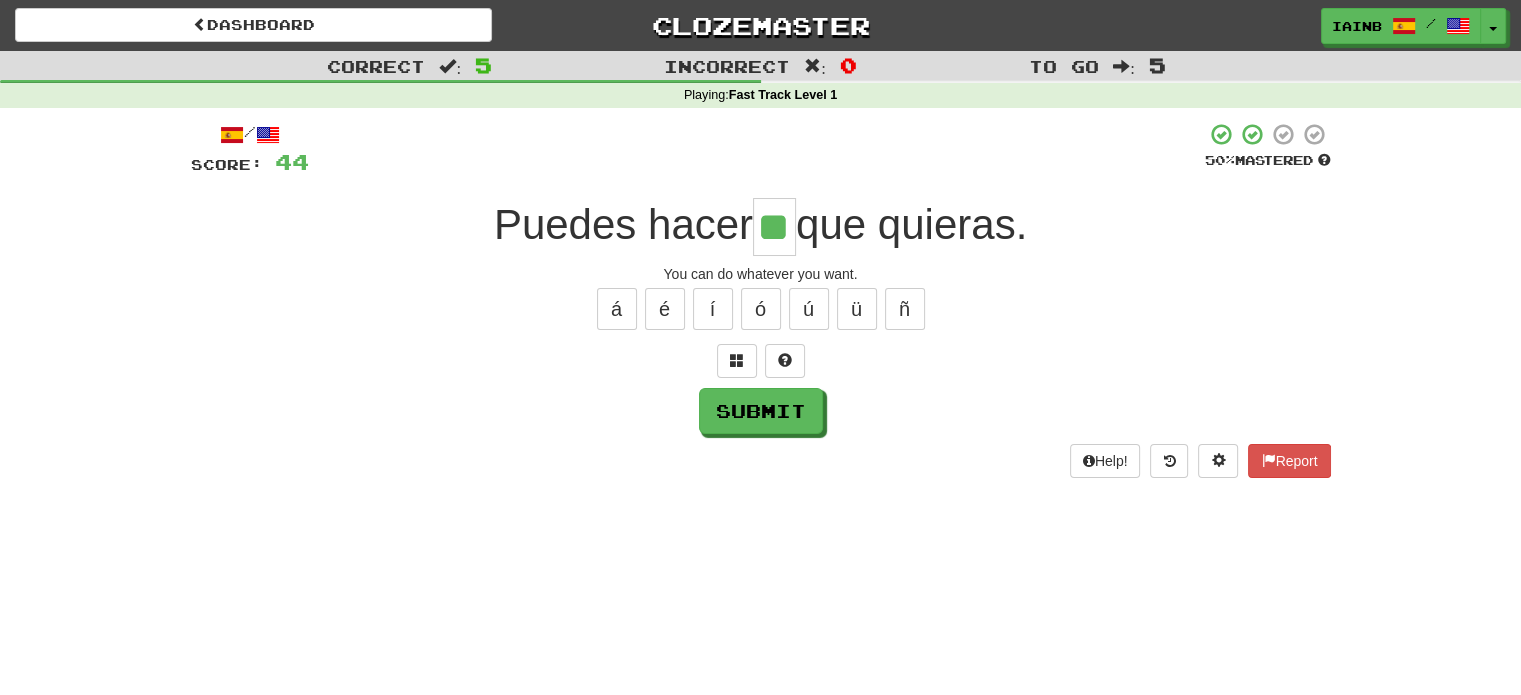 type on "**" 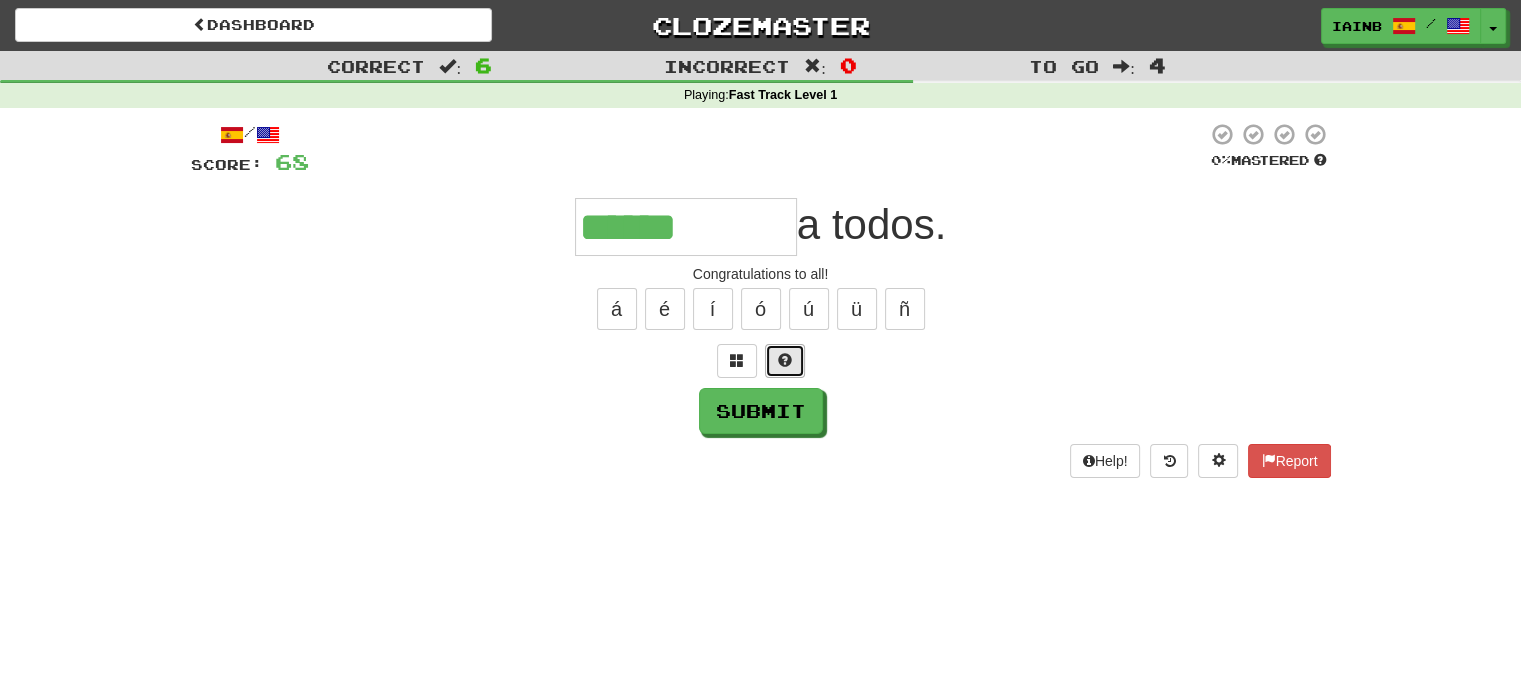 click at bounding box center (785, 361) 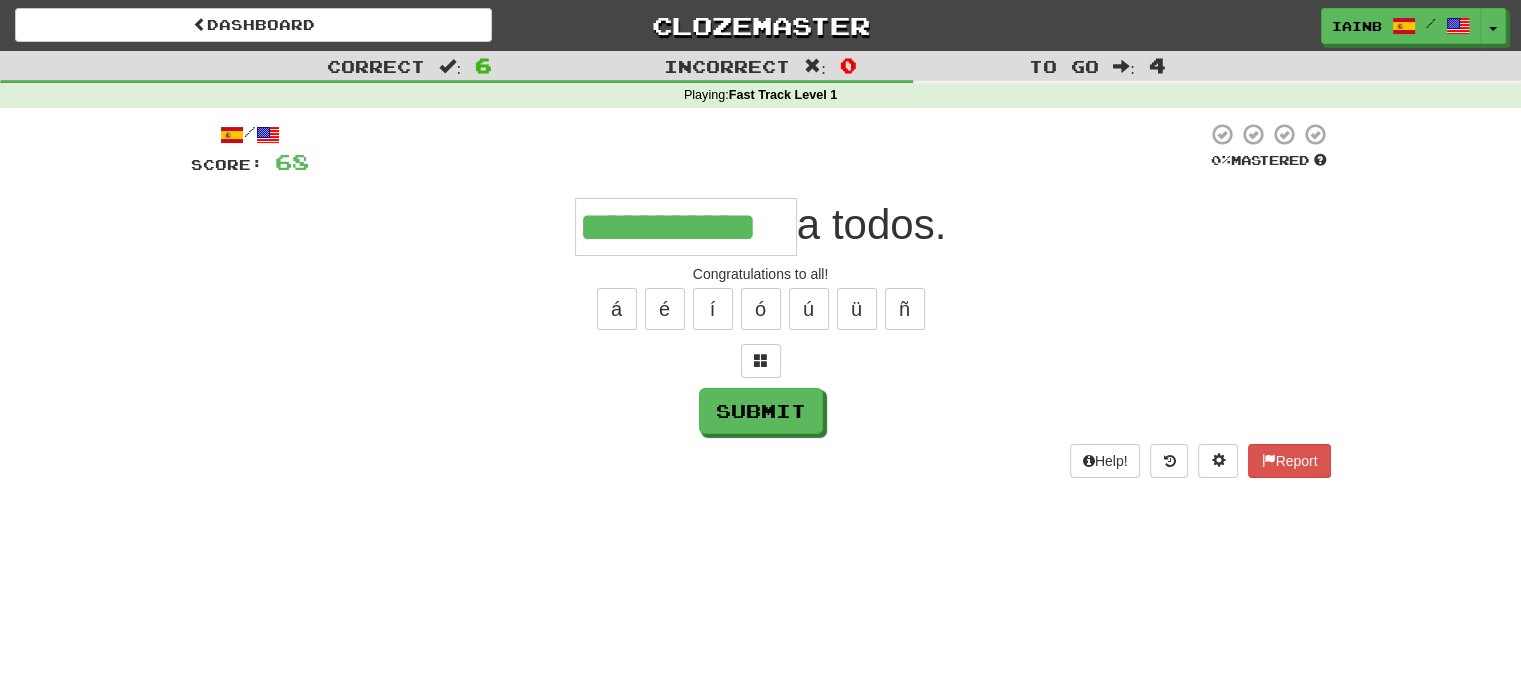type on "**********" 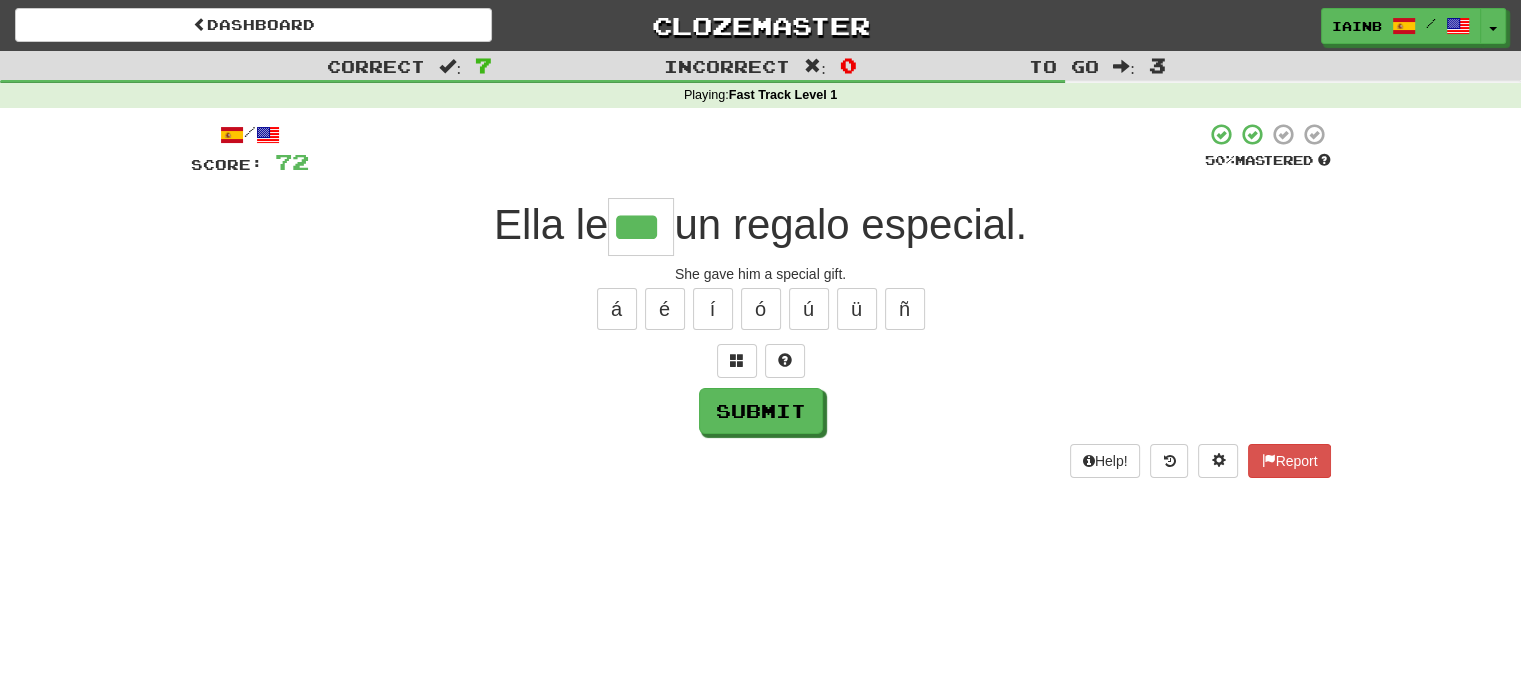 type on "***" 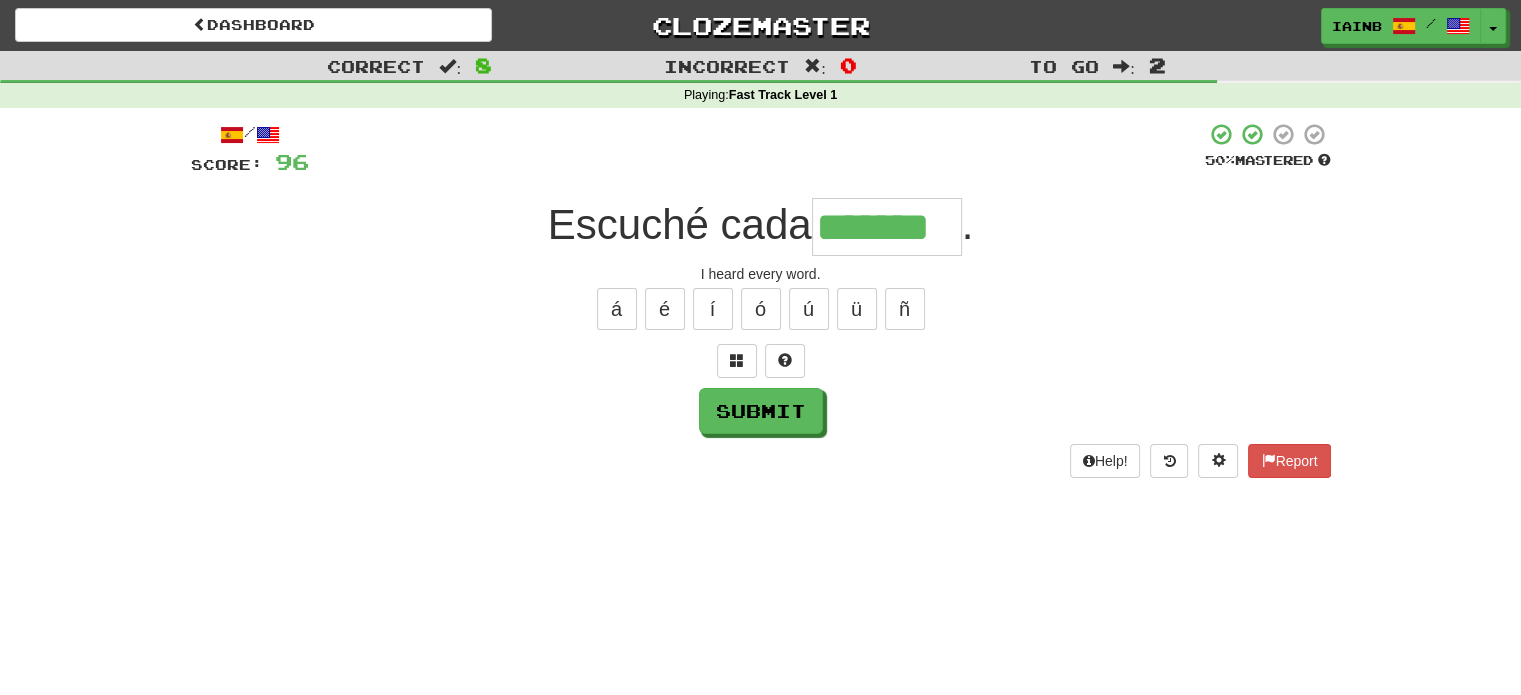 type on "*******" 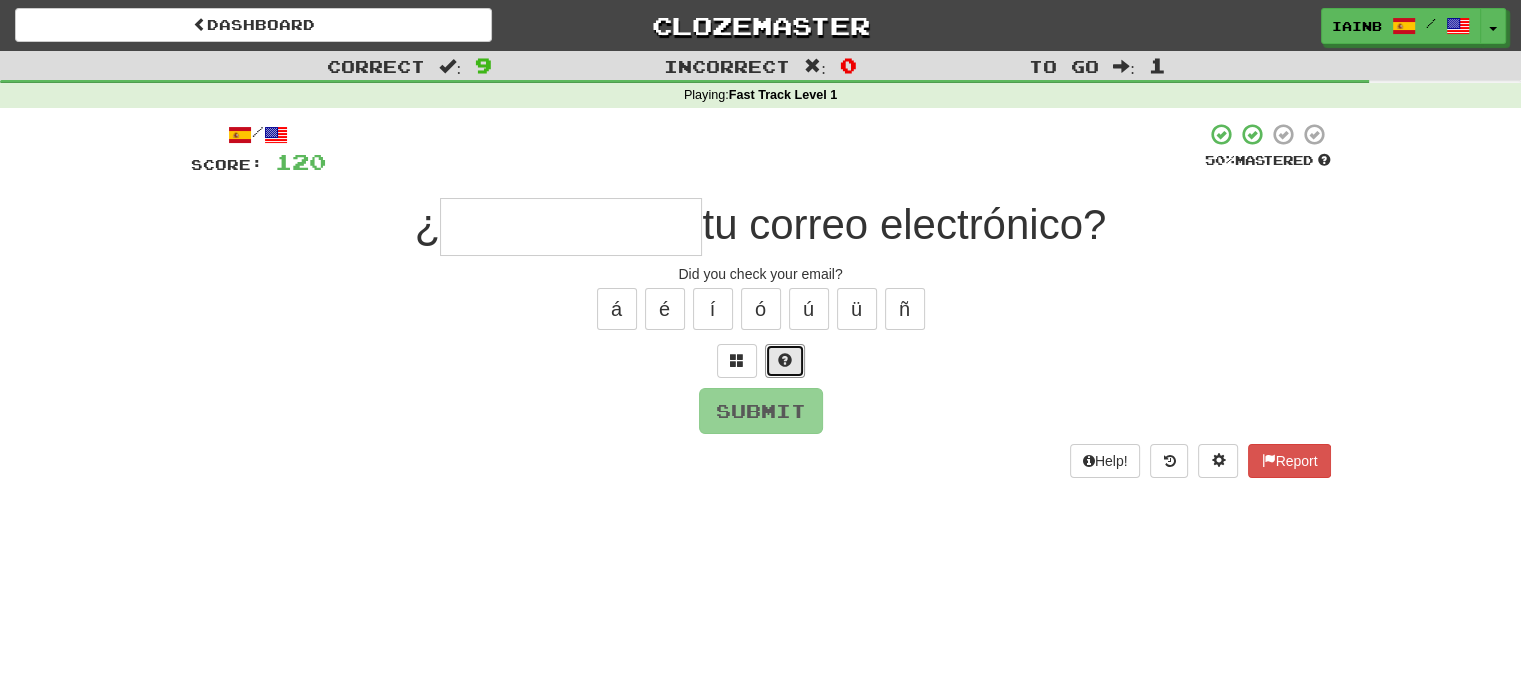 click at bounding box center [785, 361] 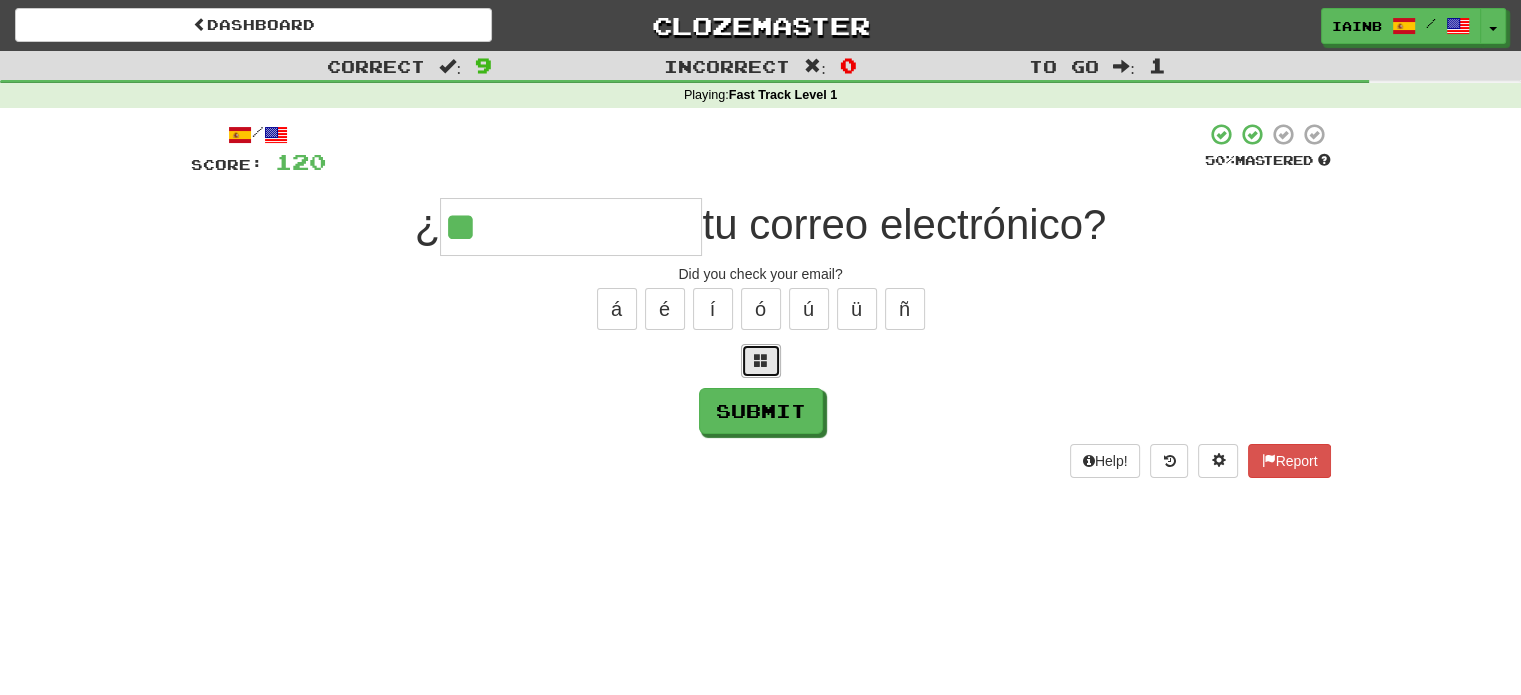 click at bounding box center [761, 360] 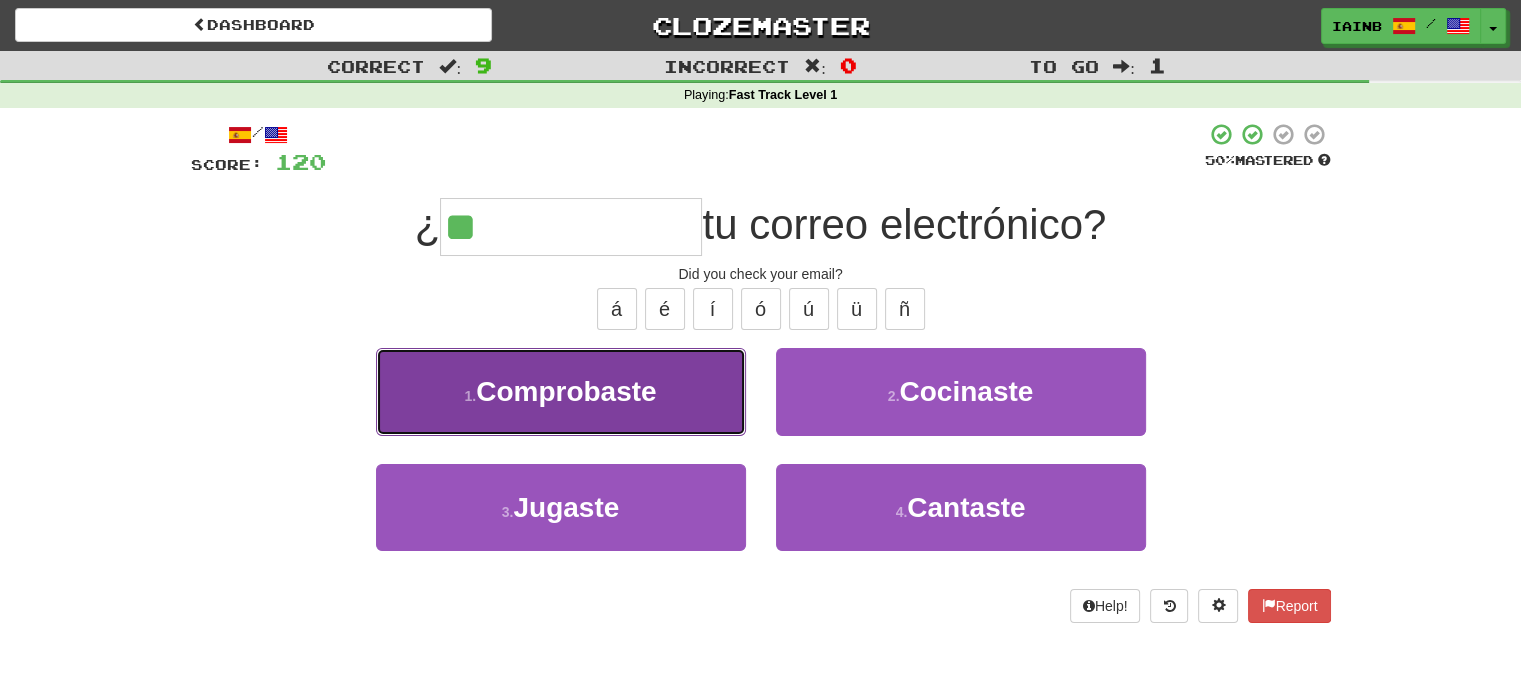click on "1 .  Comprobaste" at bounding box center (561, 391) 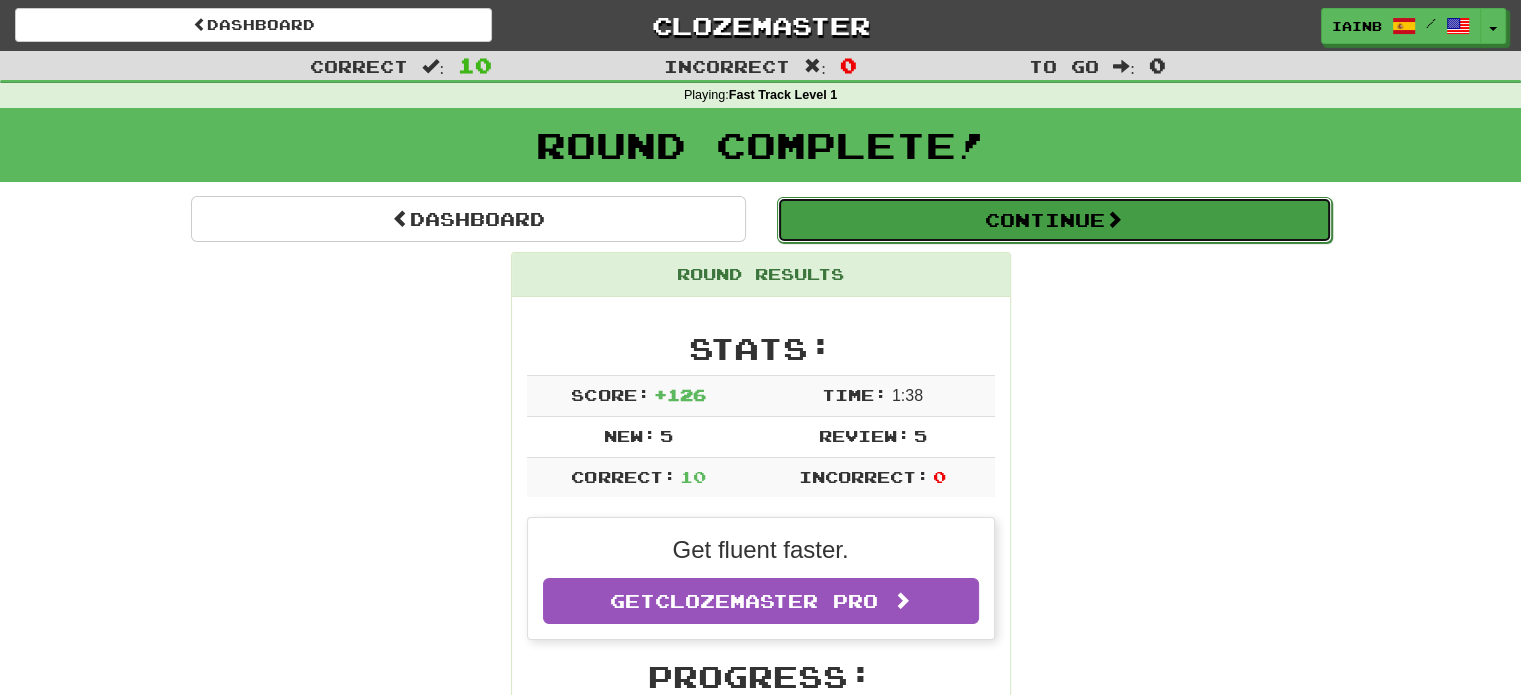 click on "Continue" at bounding box center (1054, 220) 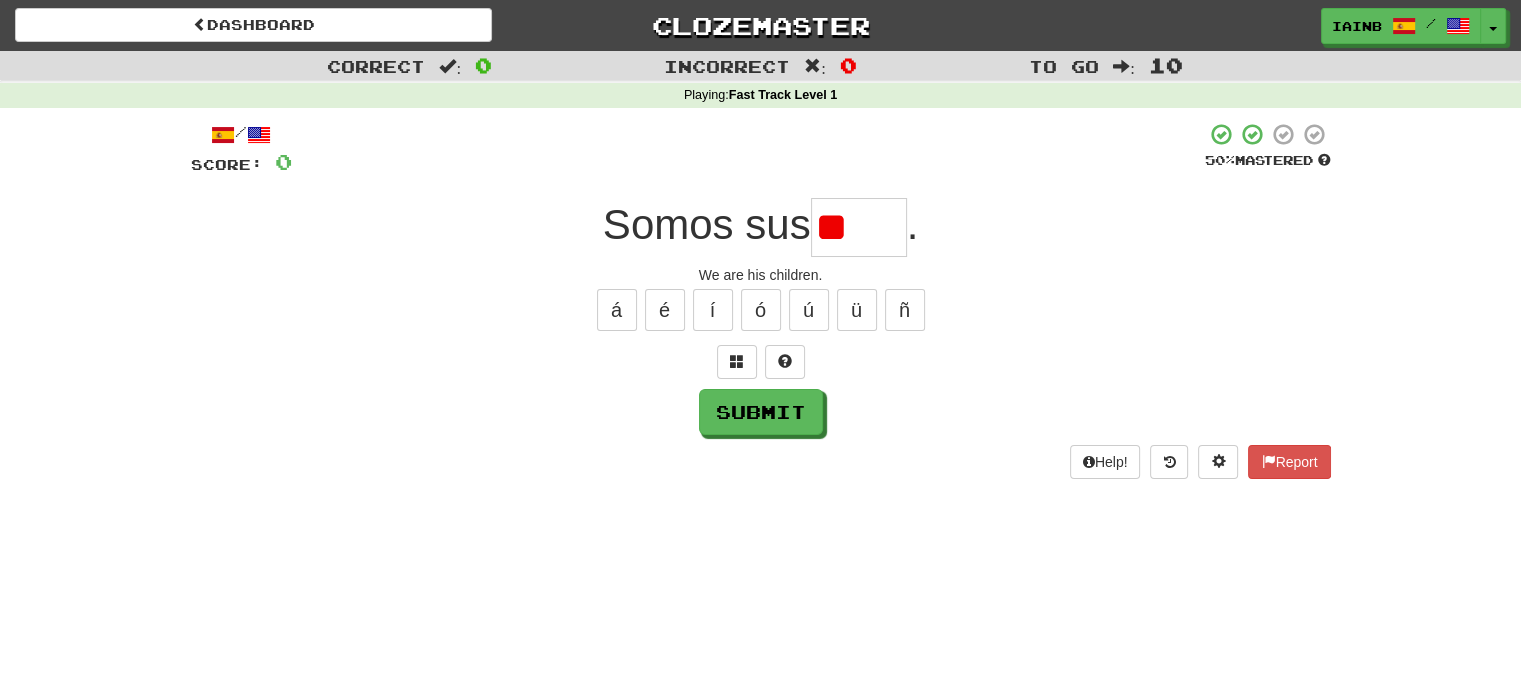 type on "*" 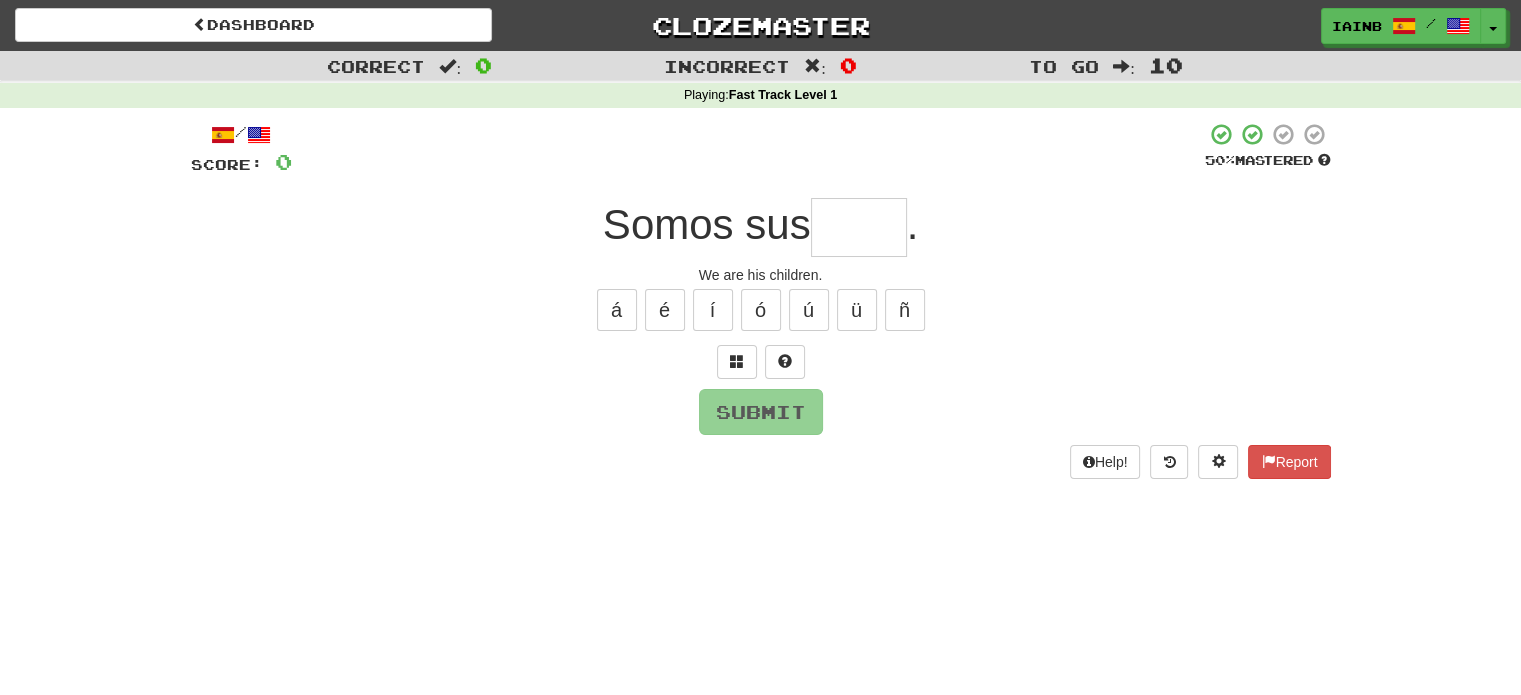 type on "*" 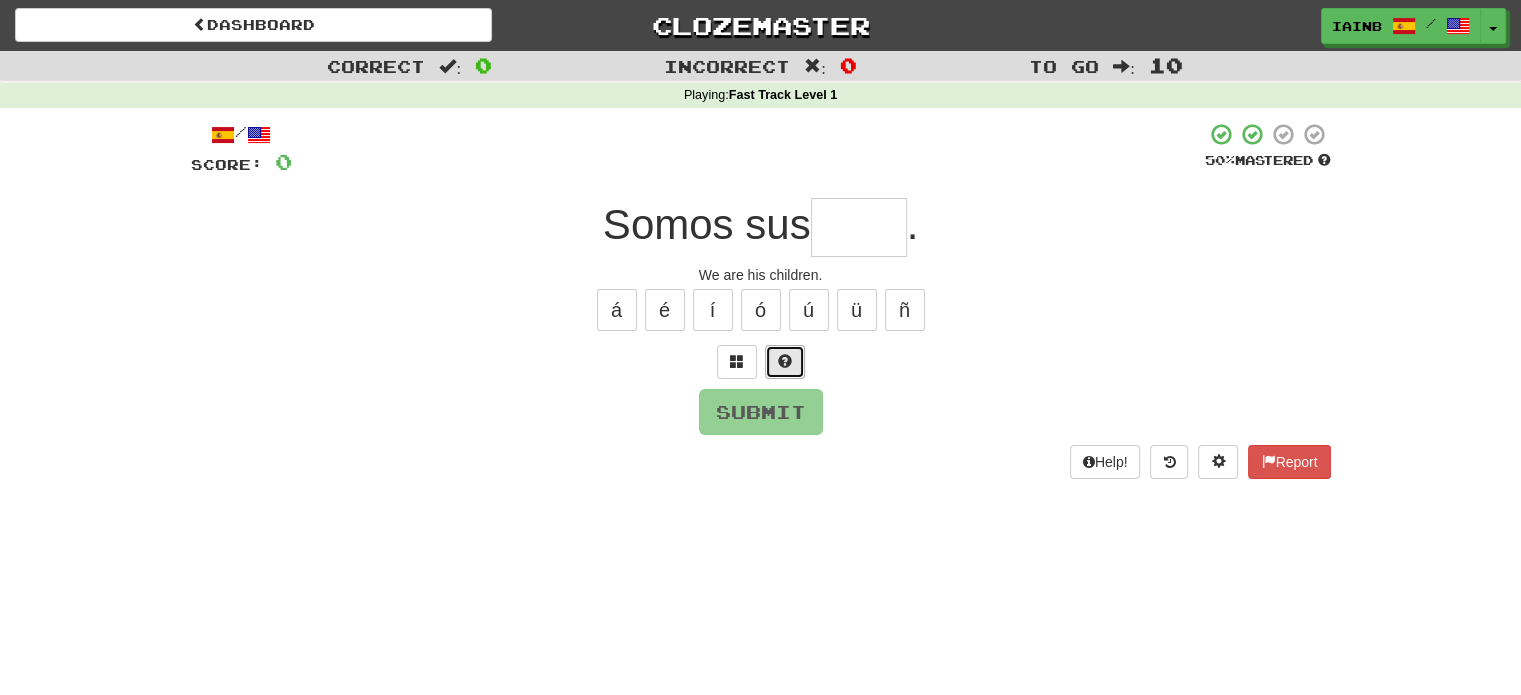 click at bounding box center (785, 362) 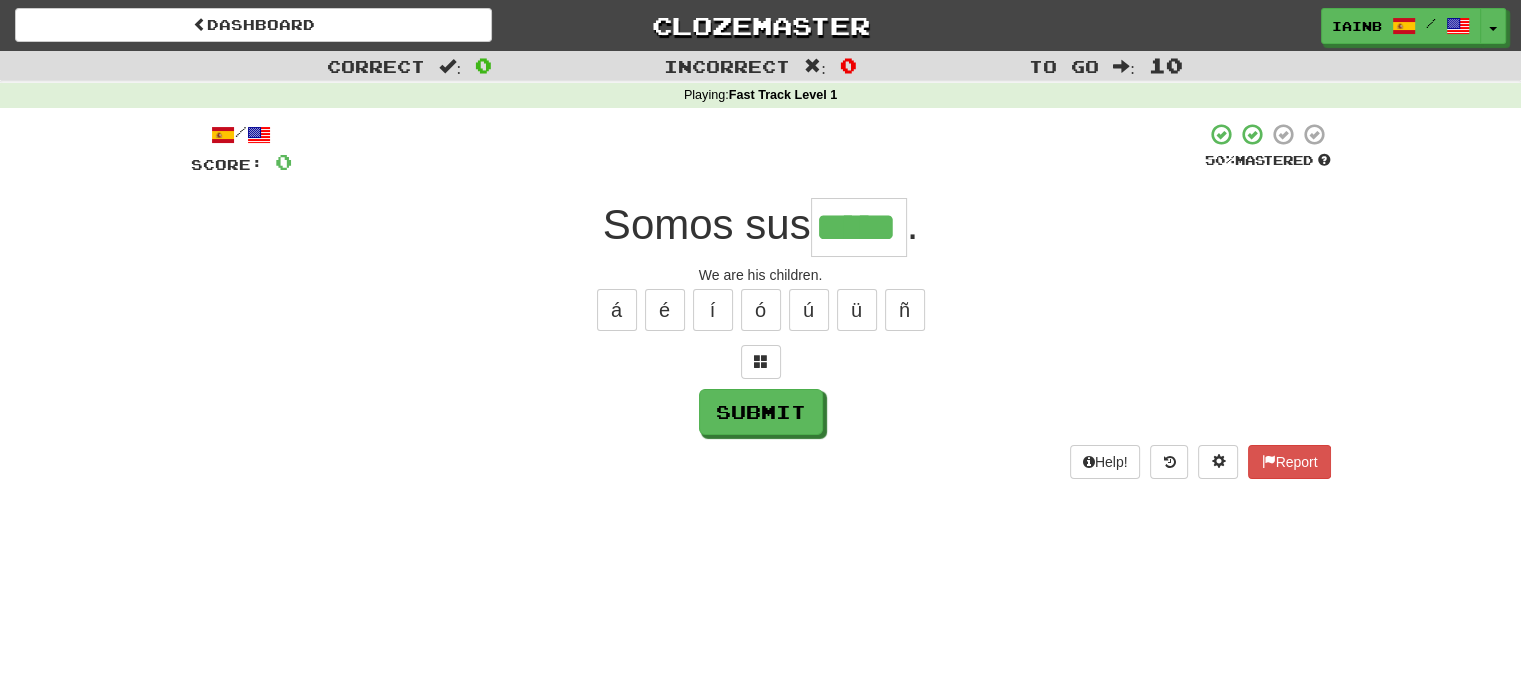 type on "*****" 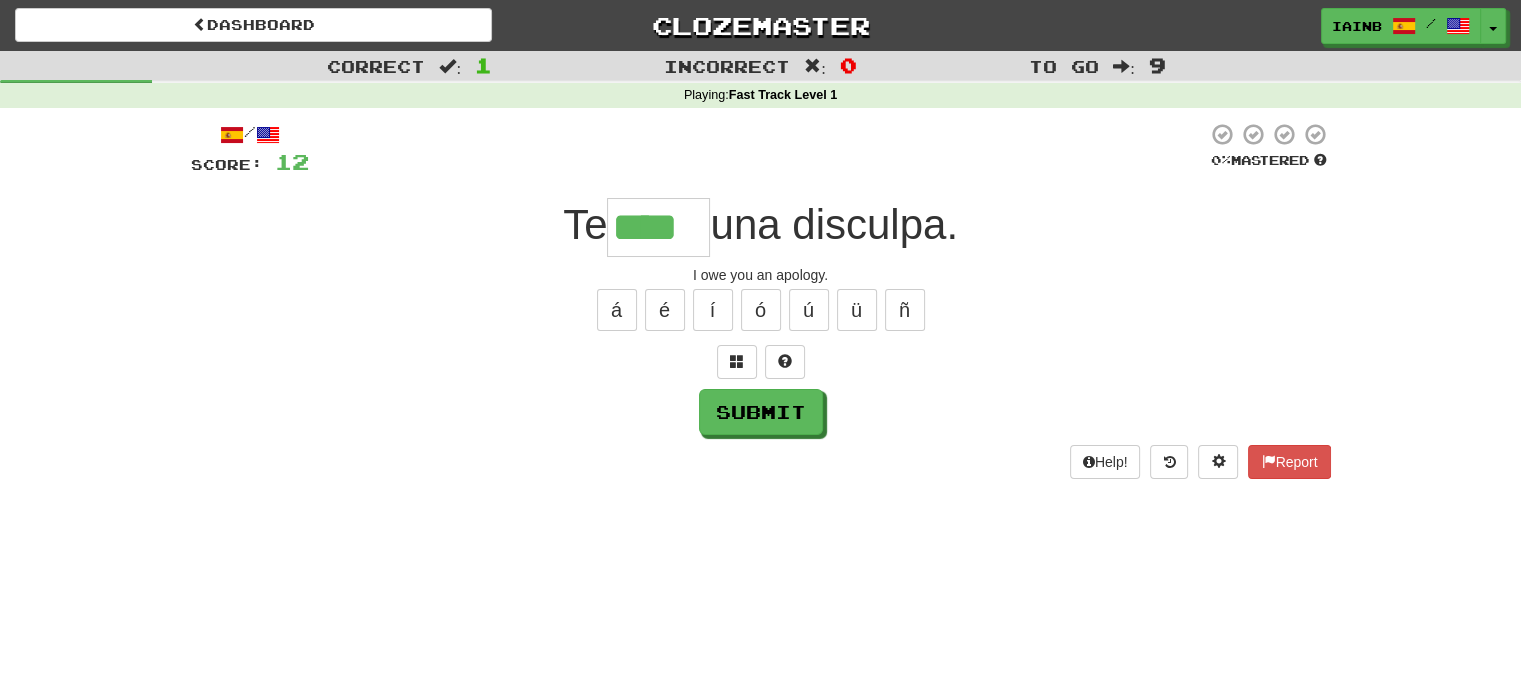 type on "****" 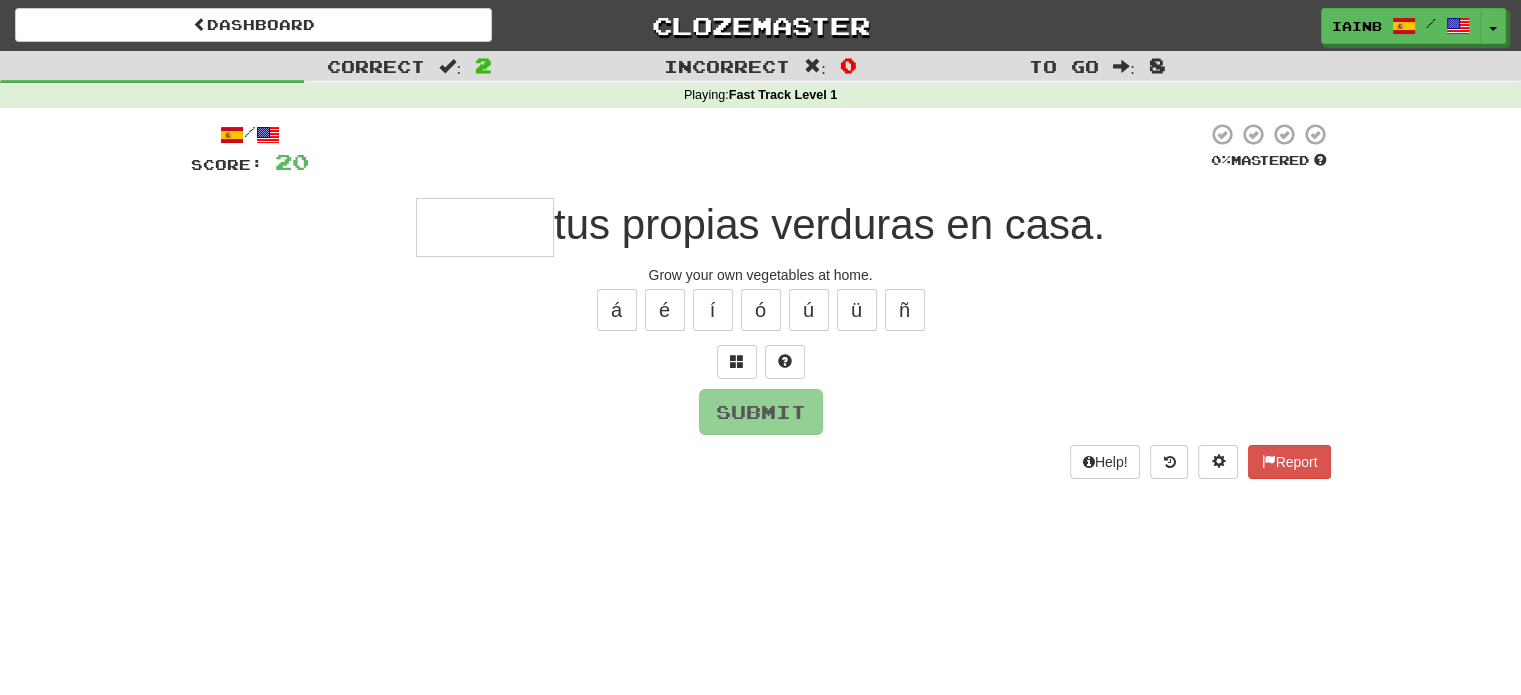 type on "*" 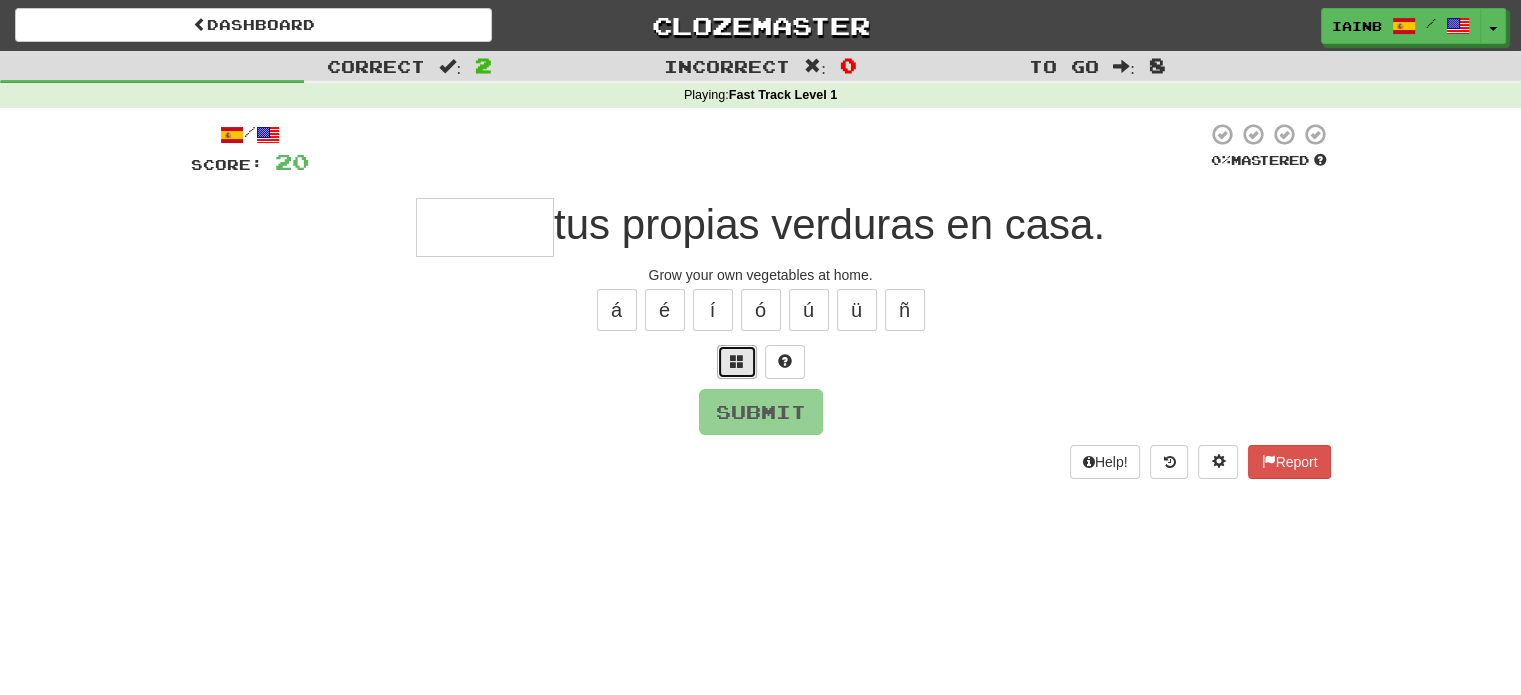 click at bounding box center [737, 362] 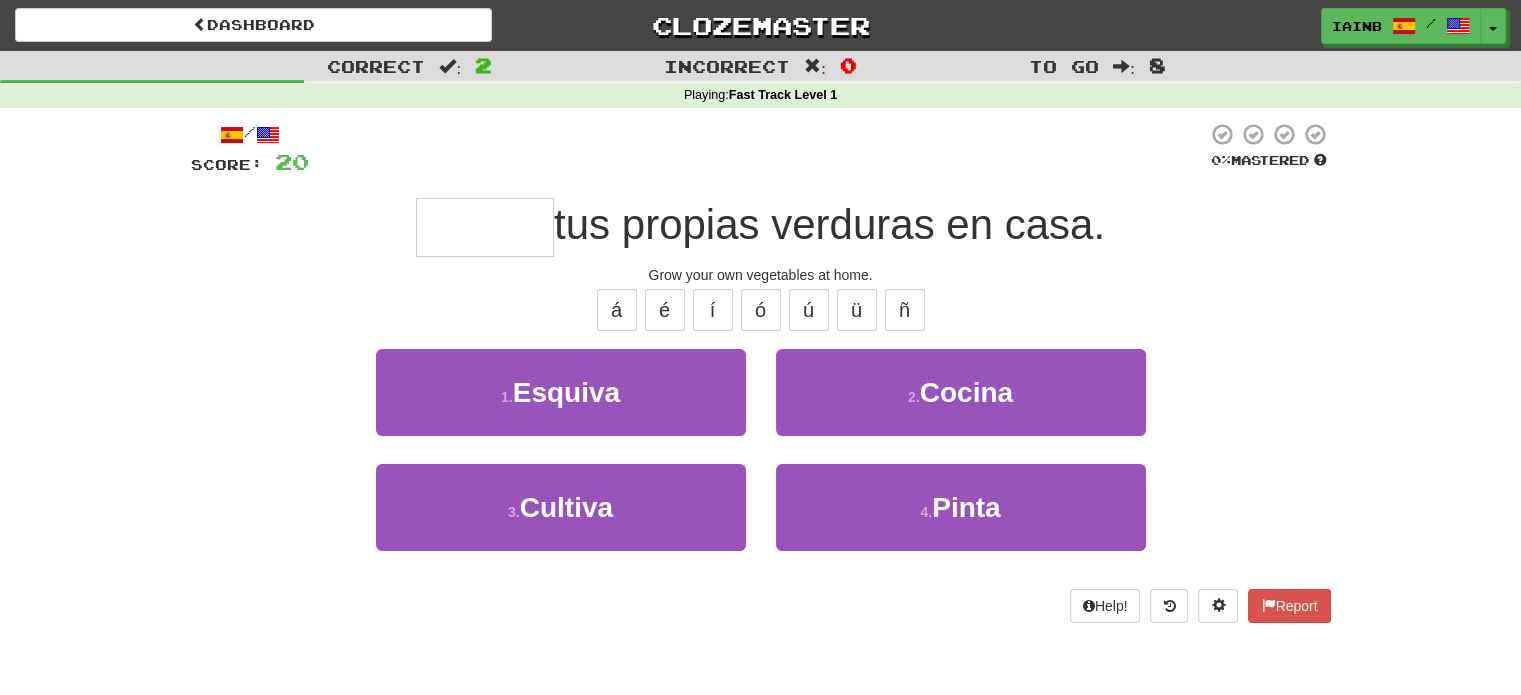 click on "3 .  Cultiva" at bounding box center (561, 521) 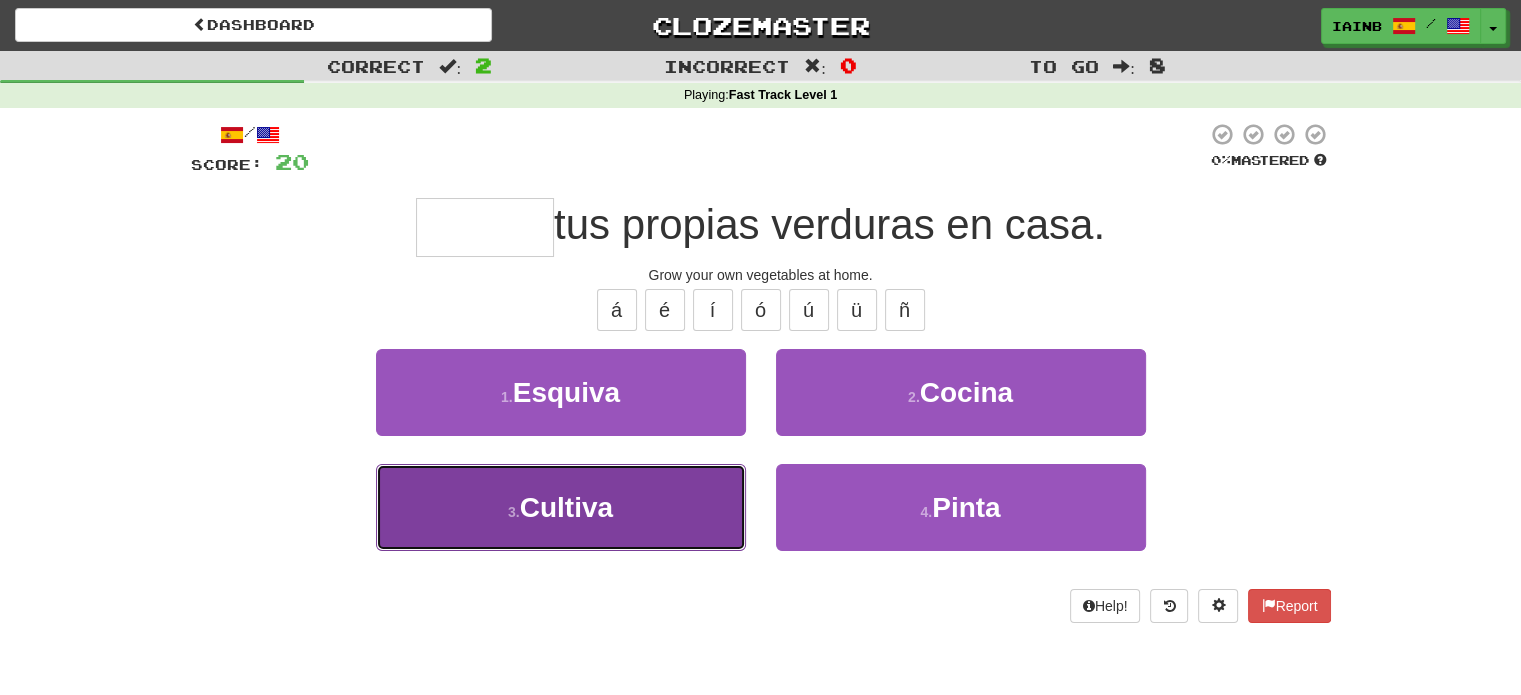 click on "3 .  Cultiva" at bounding box center (561, 507) 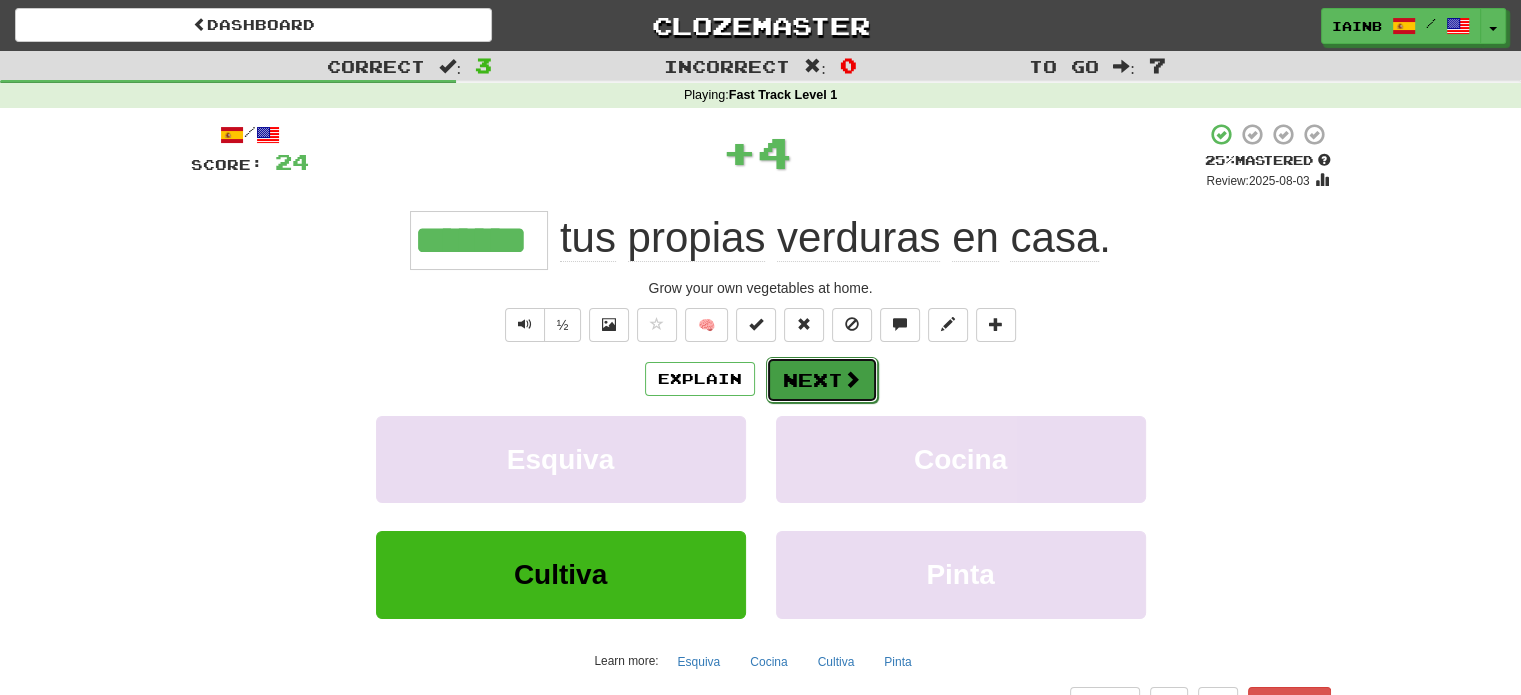 click on "Next" at bounding box center (822, 380) 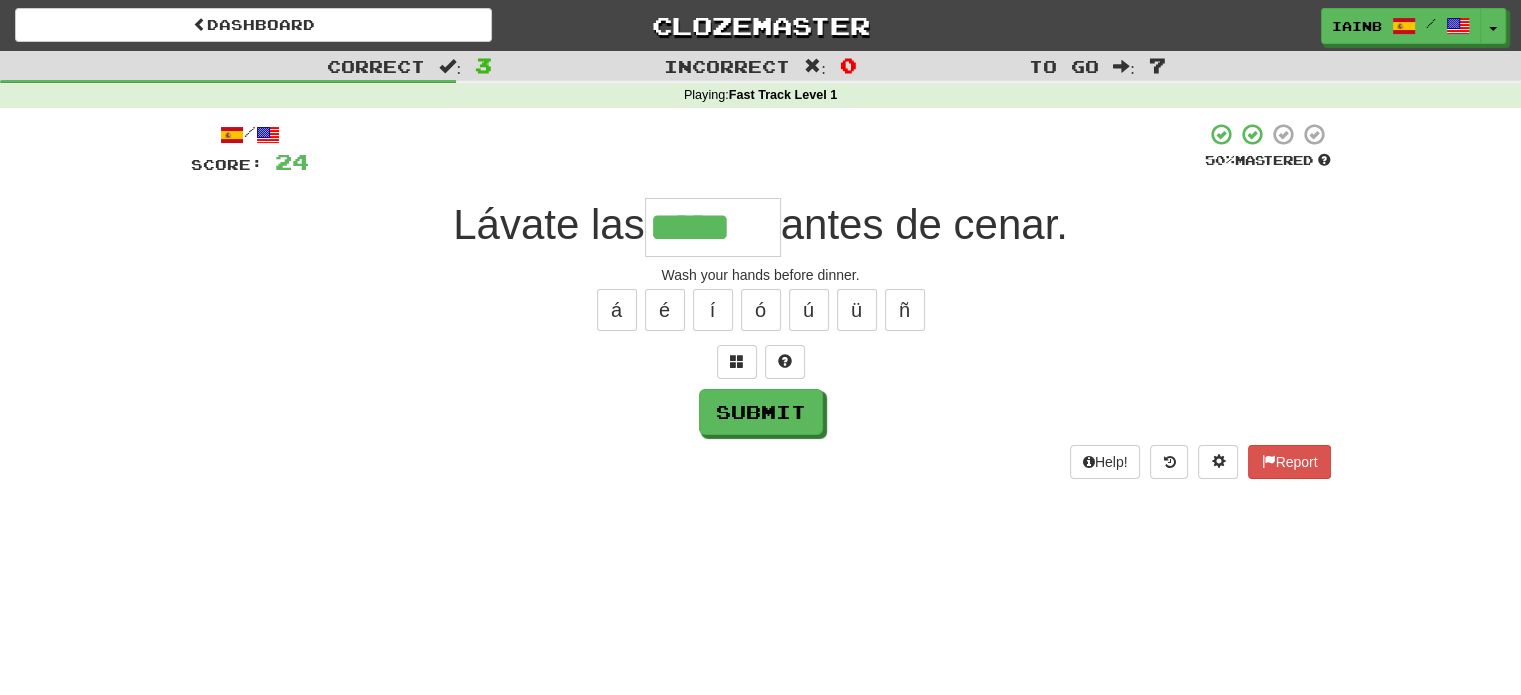 type on "*****" 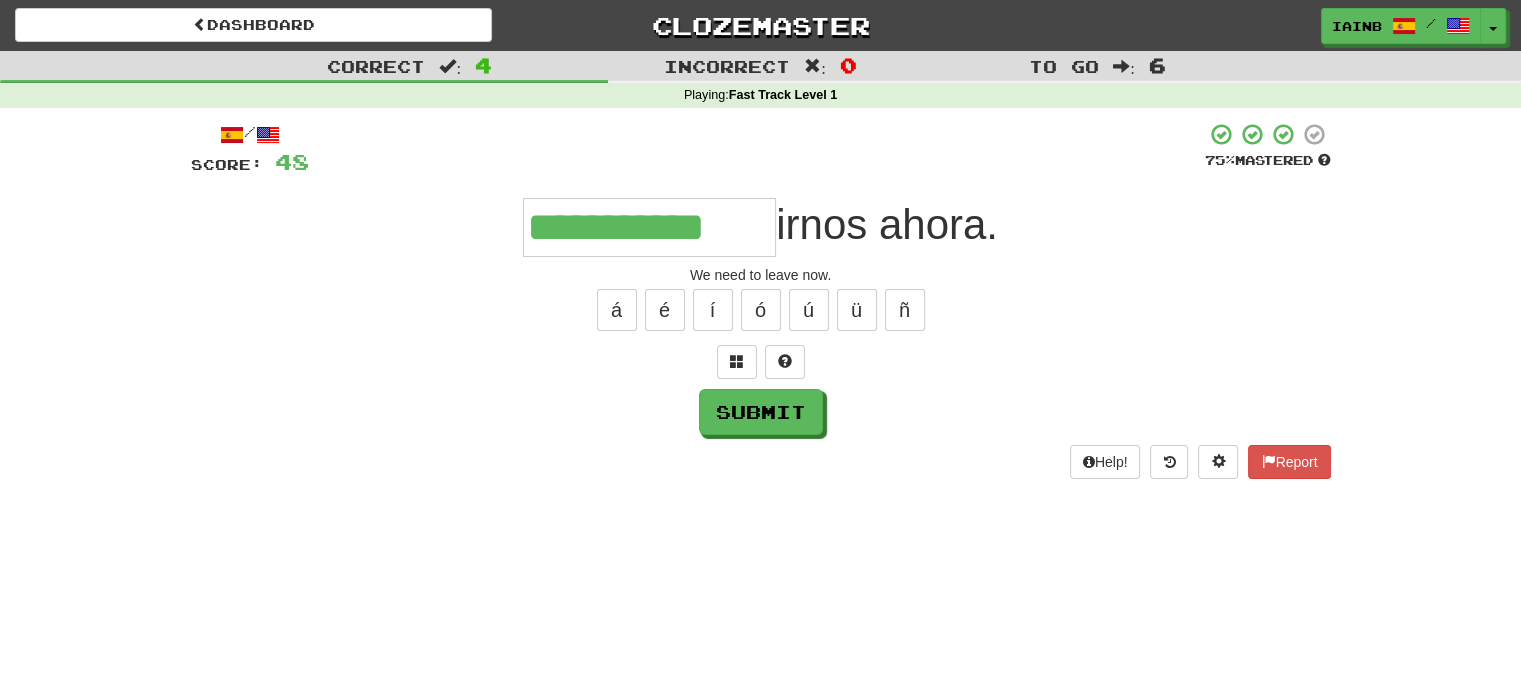 type on "**********" 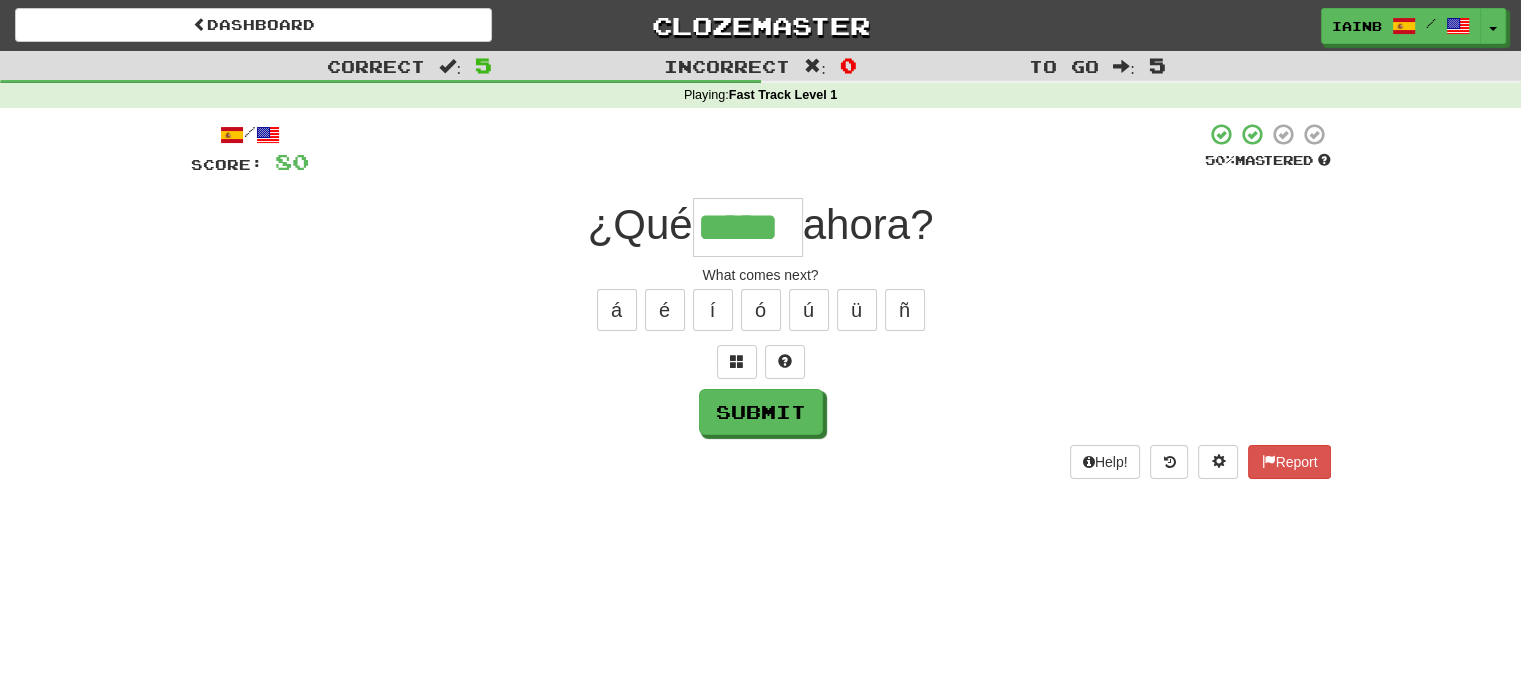 type on "*****" 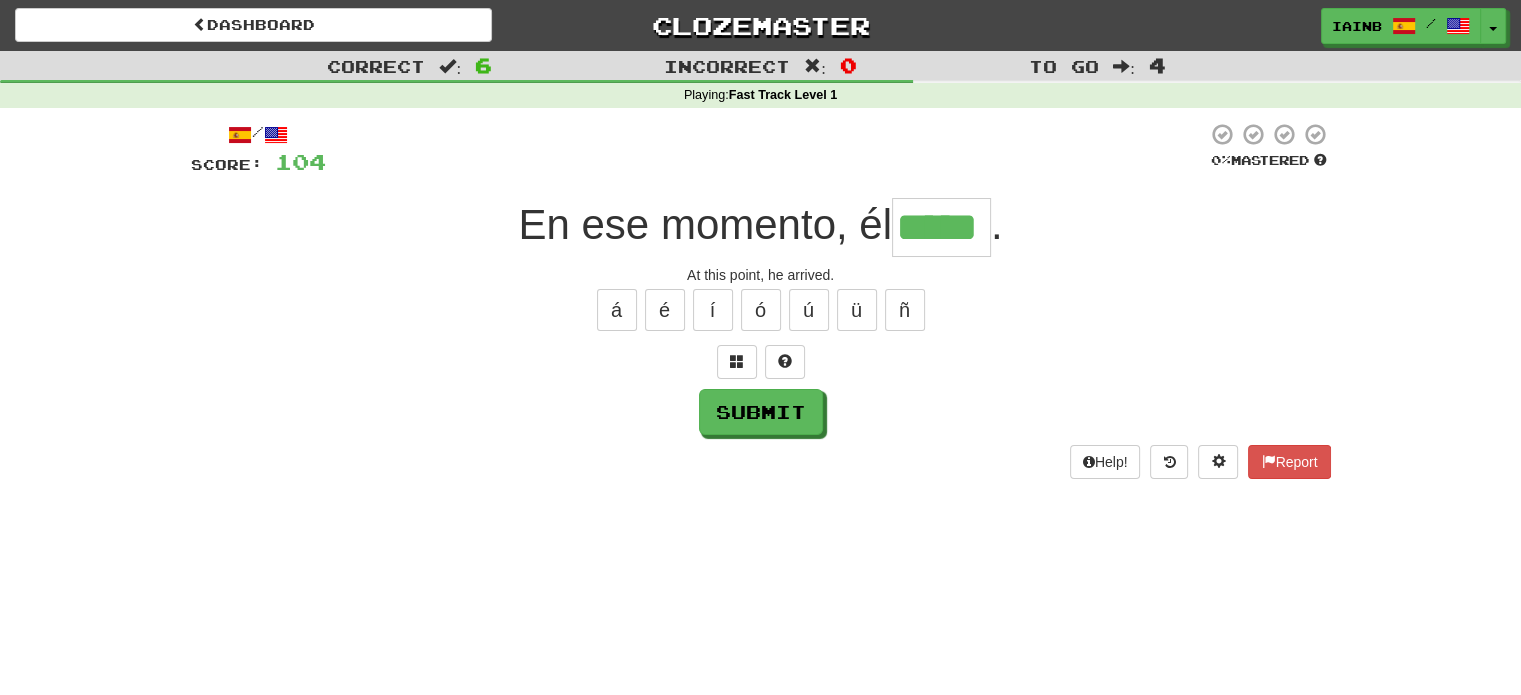 type on "*****" 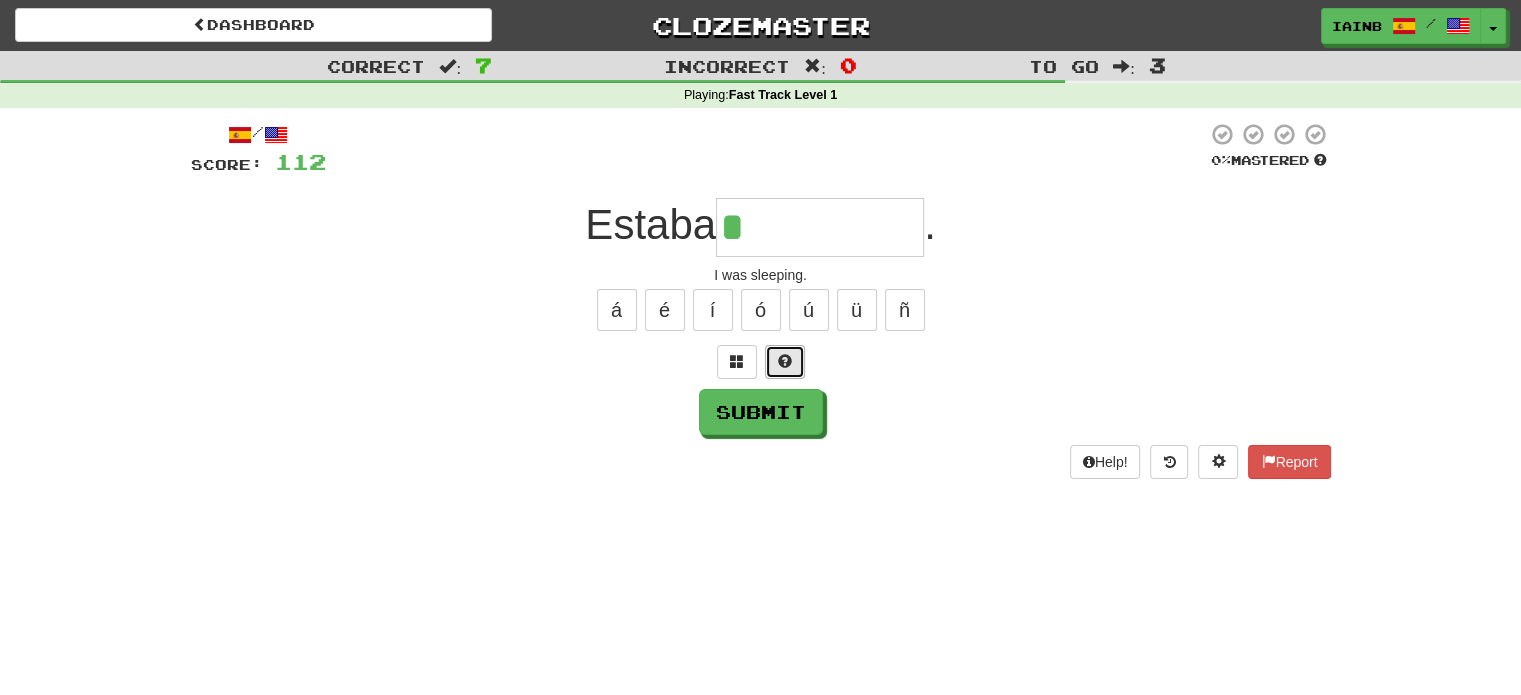 click at bounding box center (785, 362) 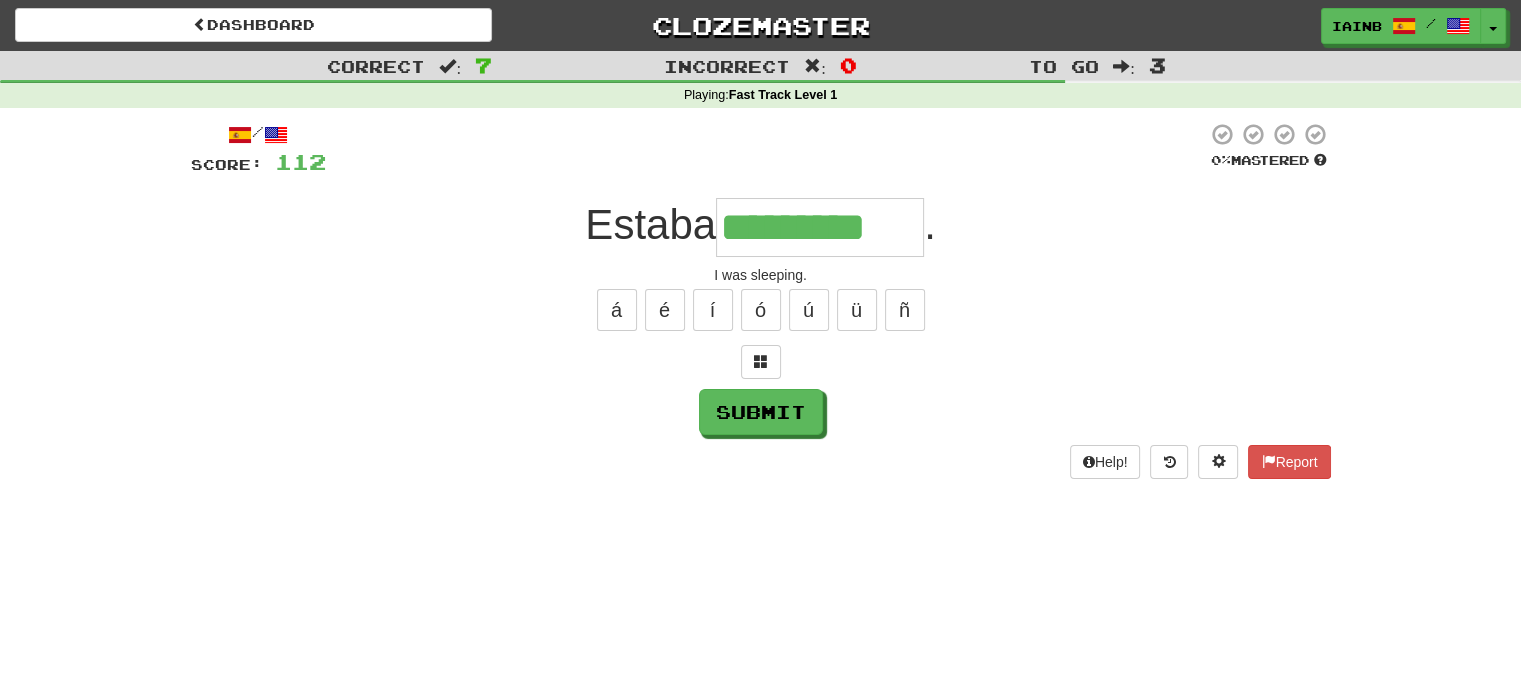 type on "*********" 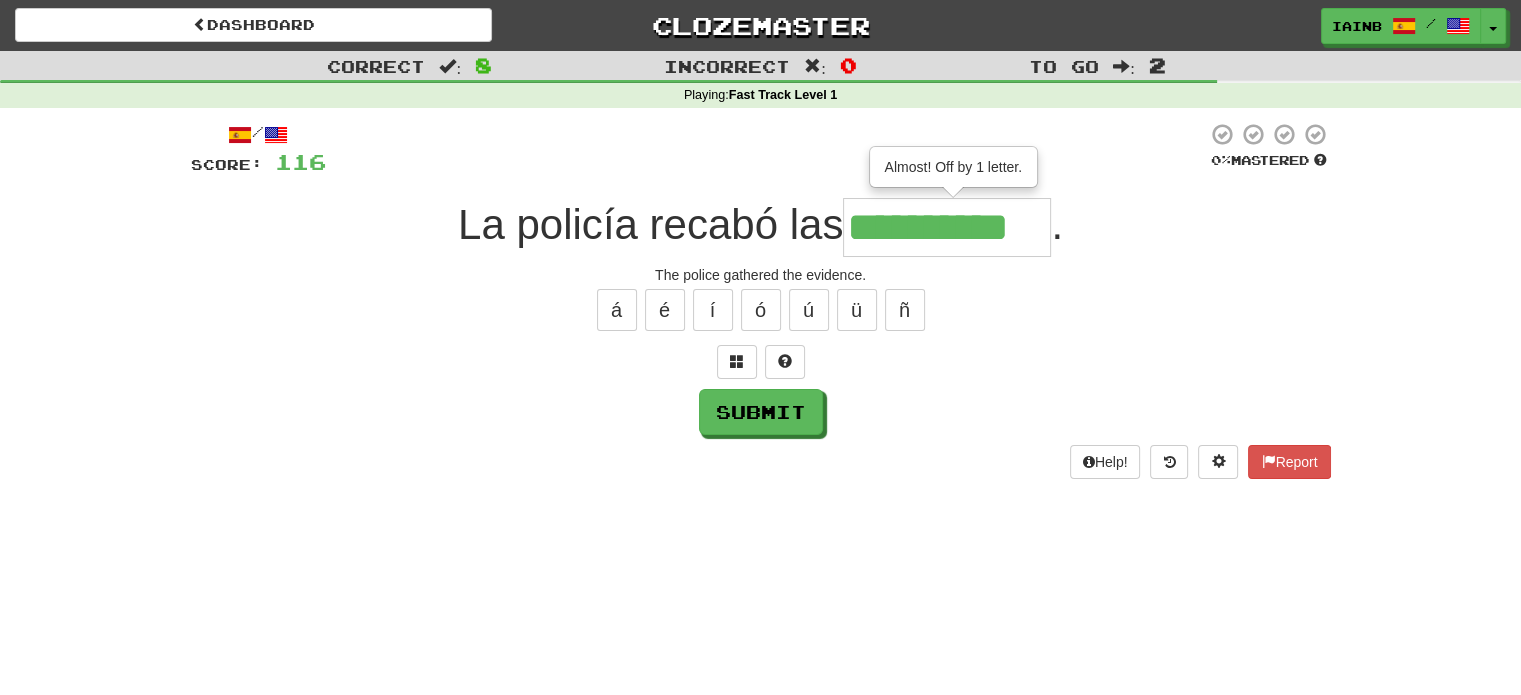 type on "**********" 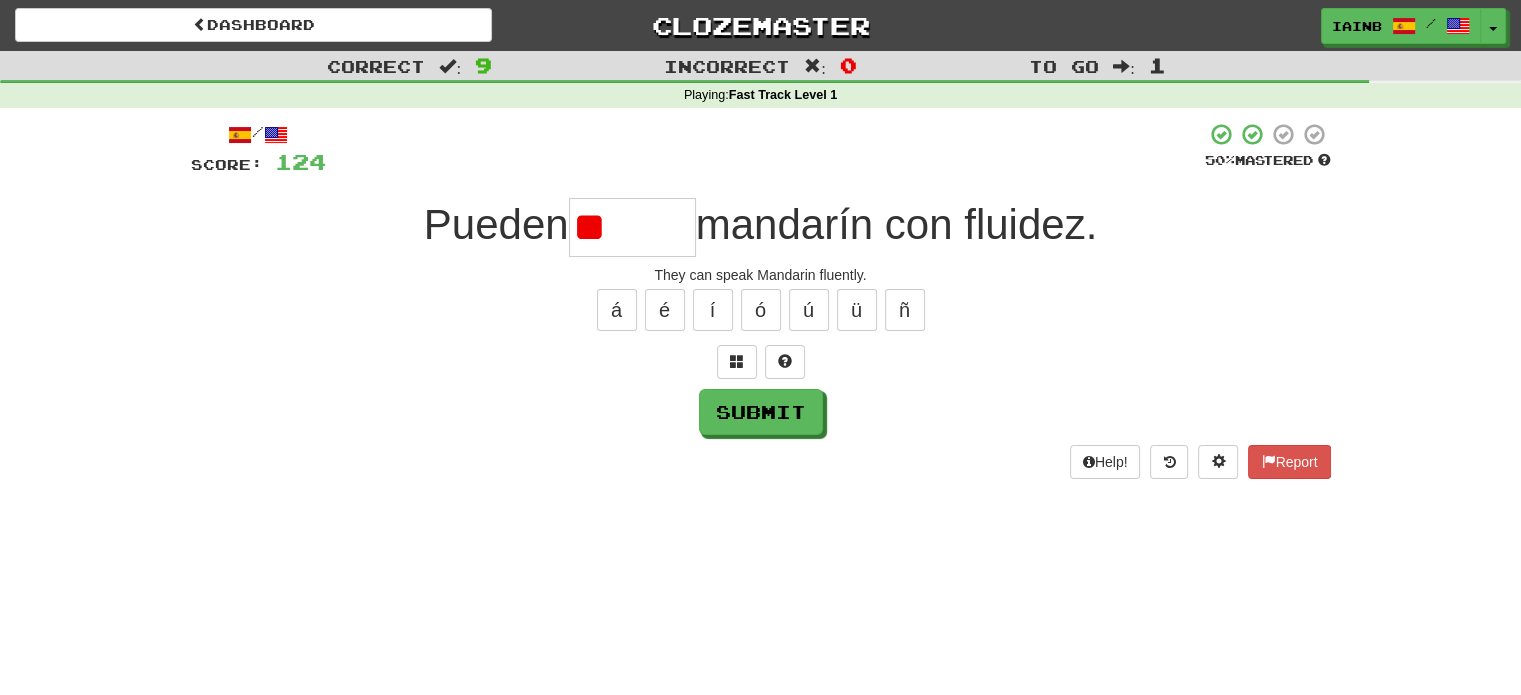 type on "*" 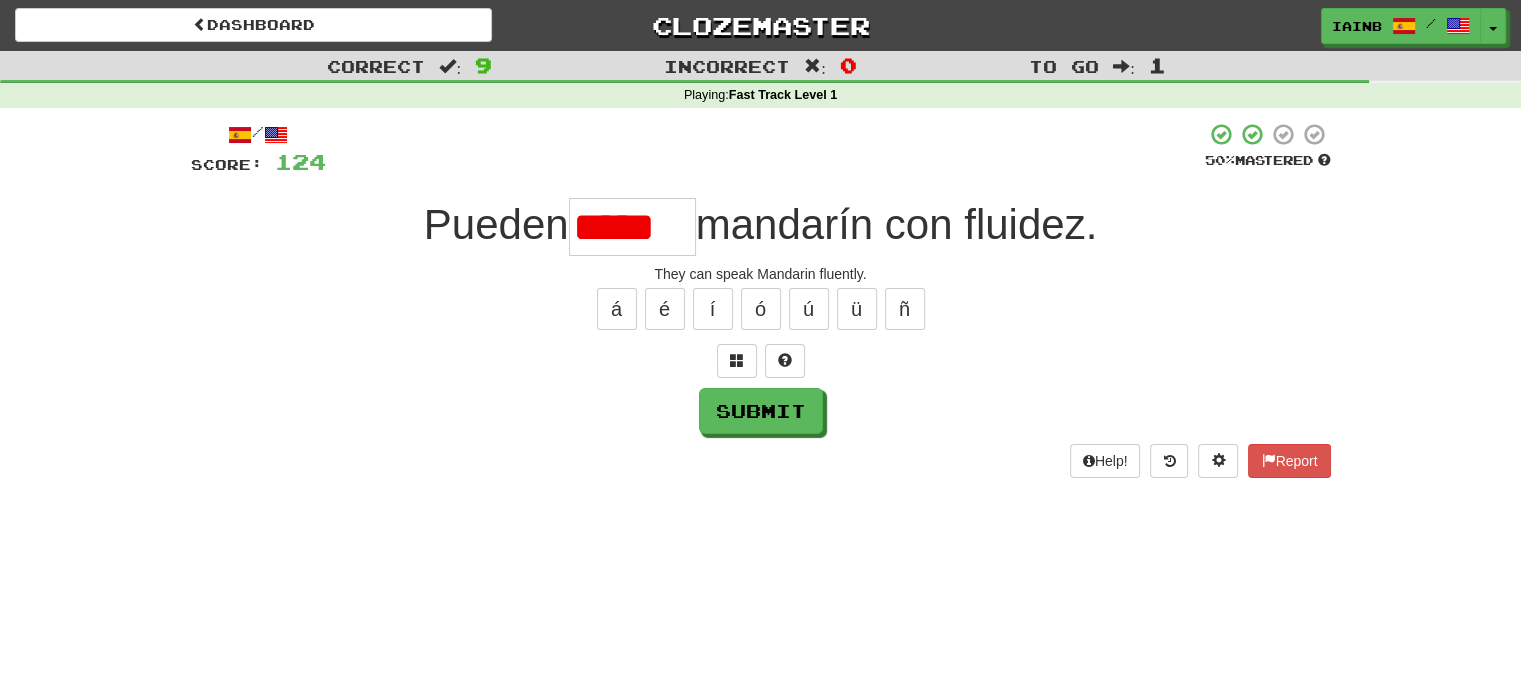 scroll, scrollTop: 0, scrollLeft: 0, axis: both 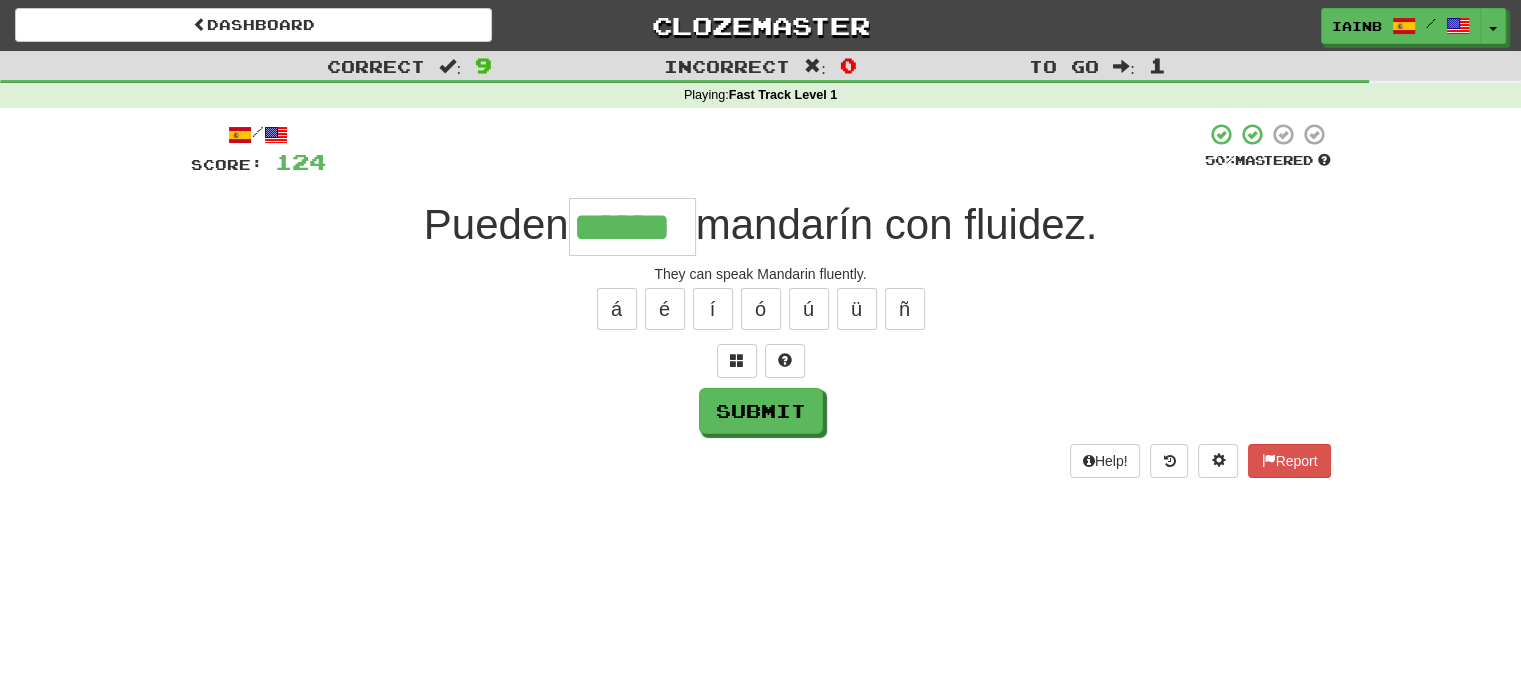 type on "******" 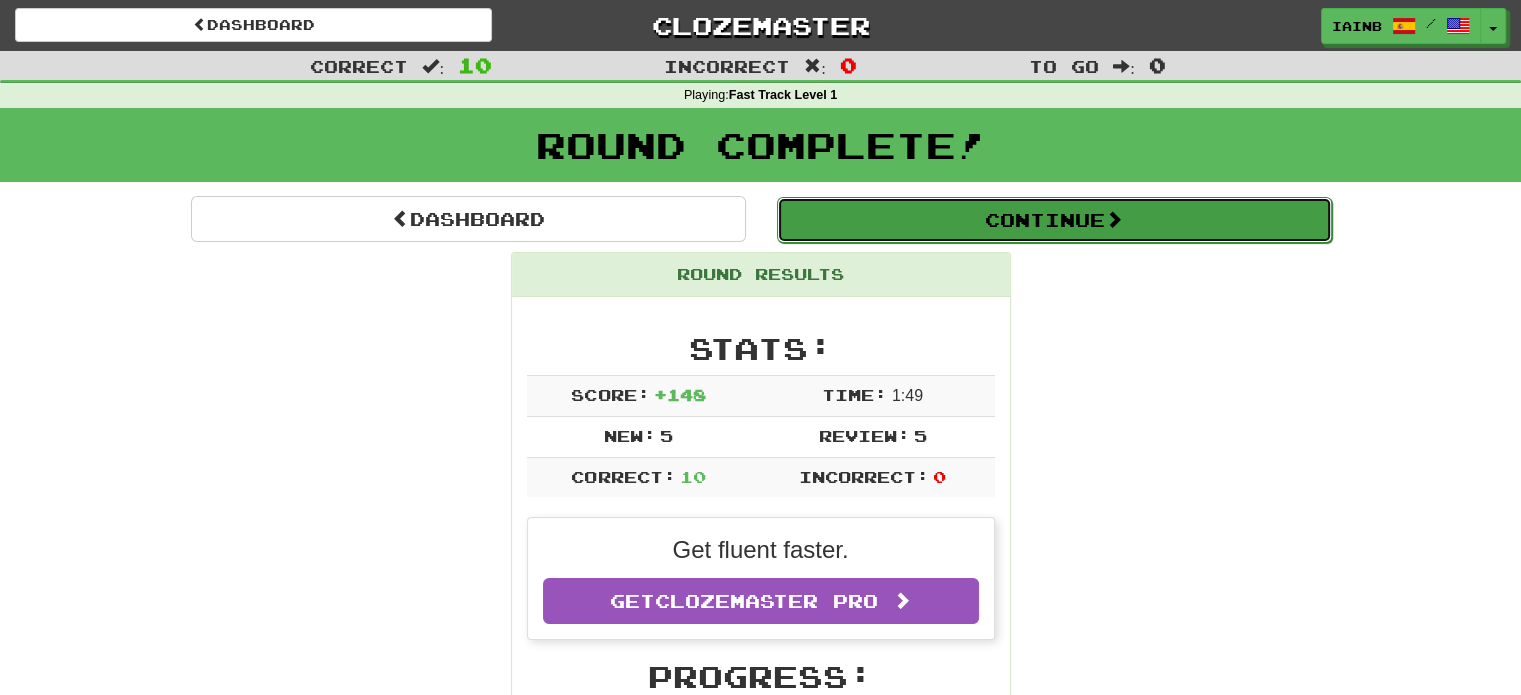 click on "Continue" at bounding box center [1054, 220] 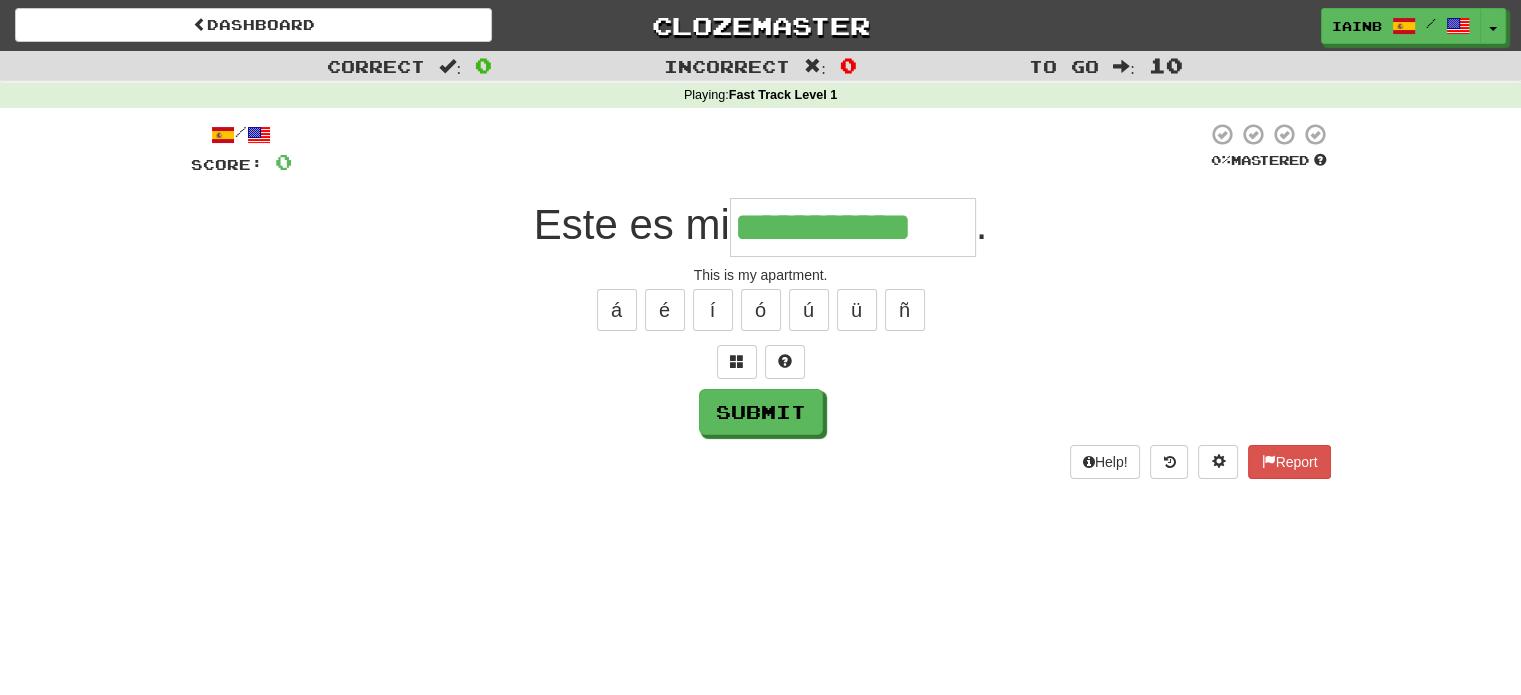 type on "**********" 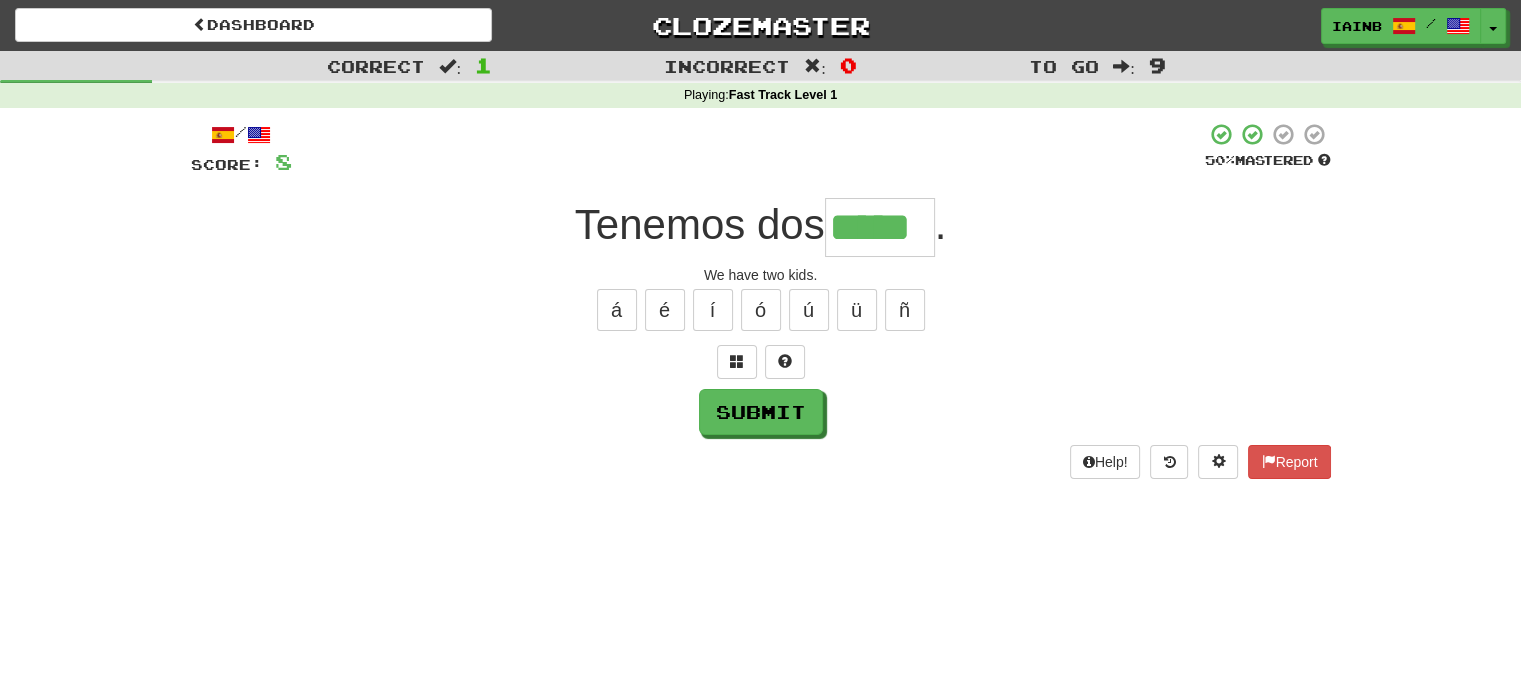 type on "*****" 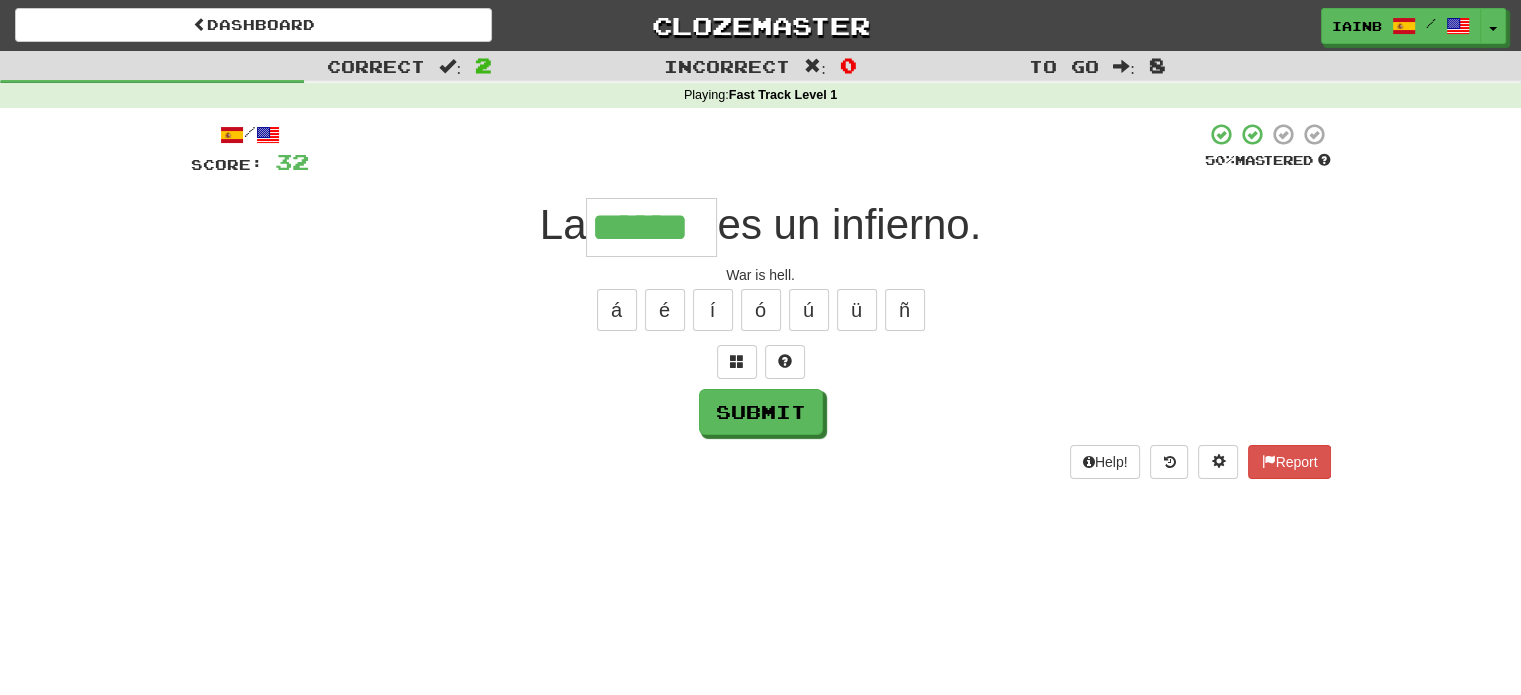 type on "******" 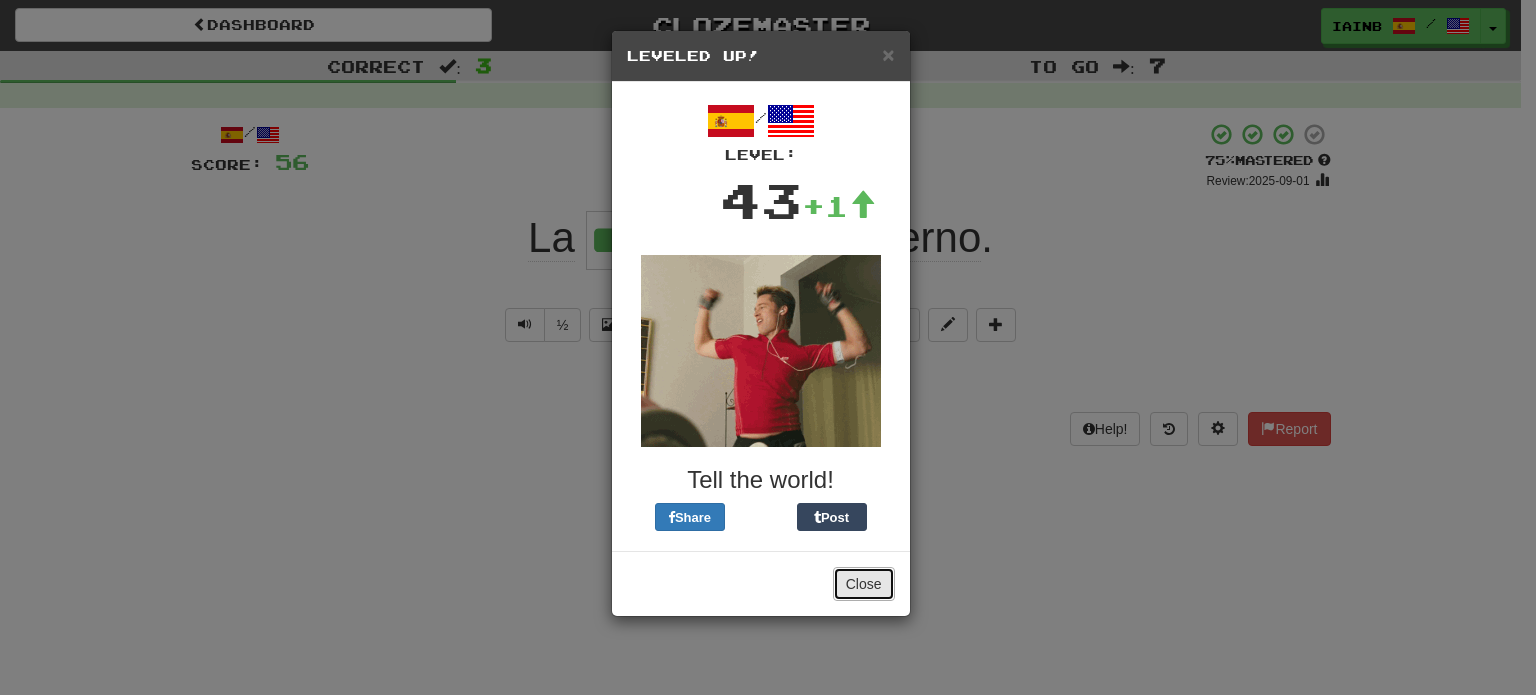 click on "Close" at bounding box center [864, 584] 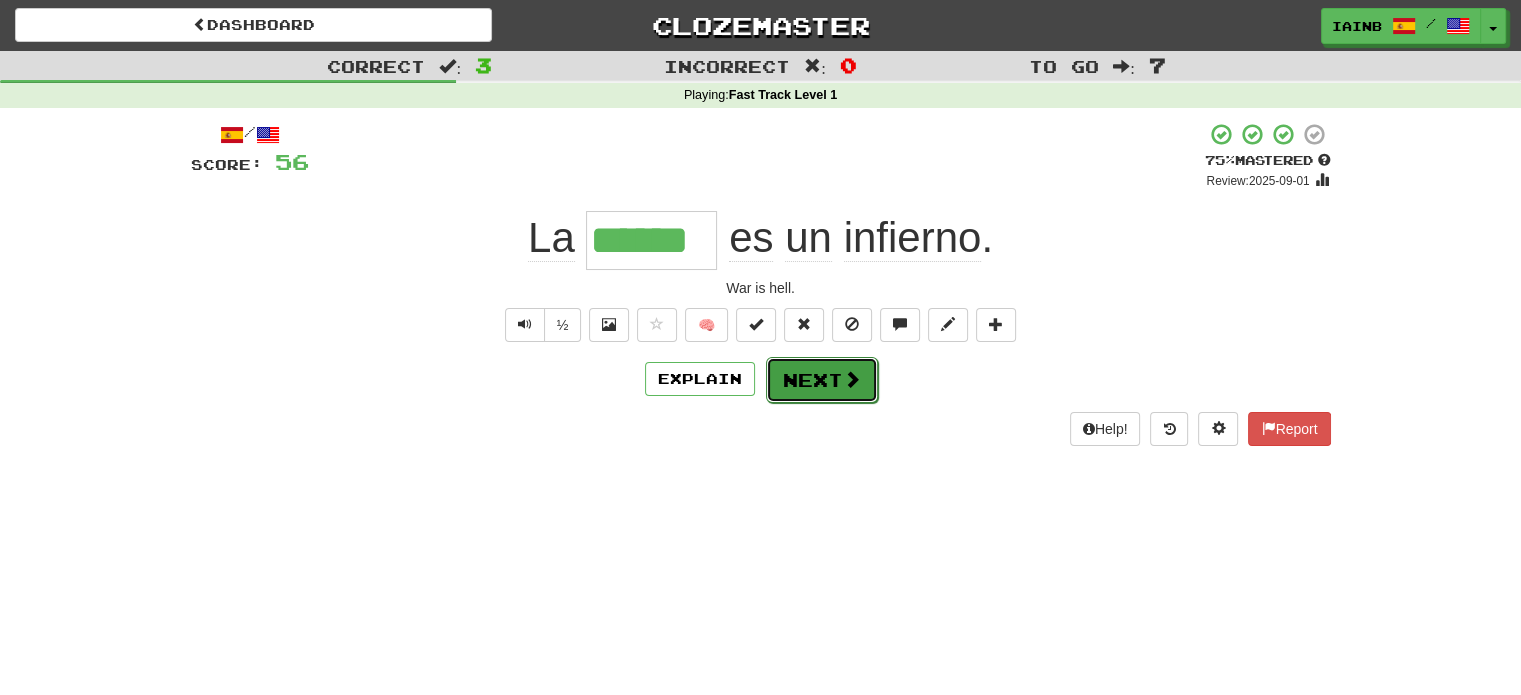 click at bounding box center [852, 379] 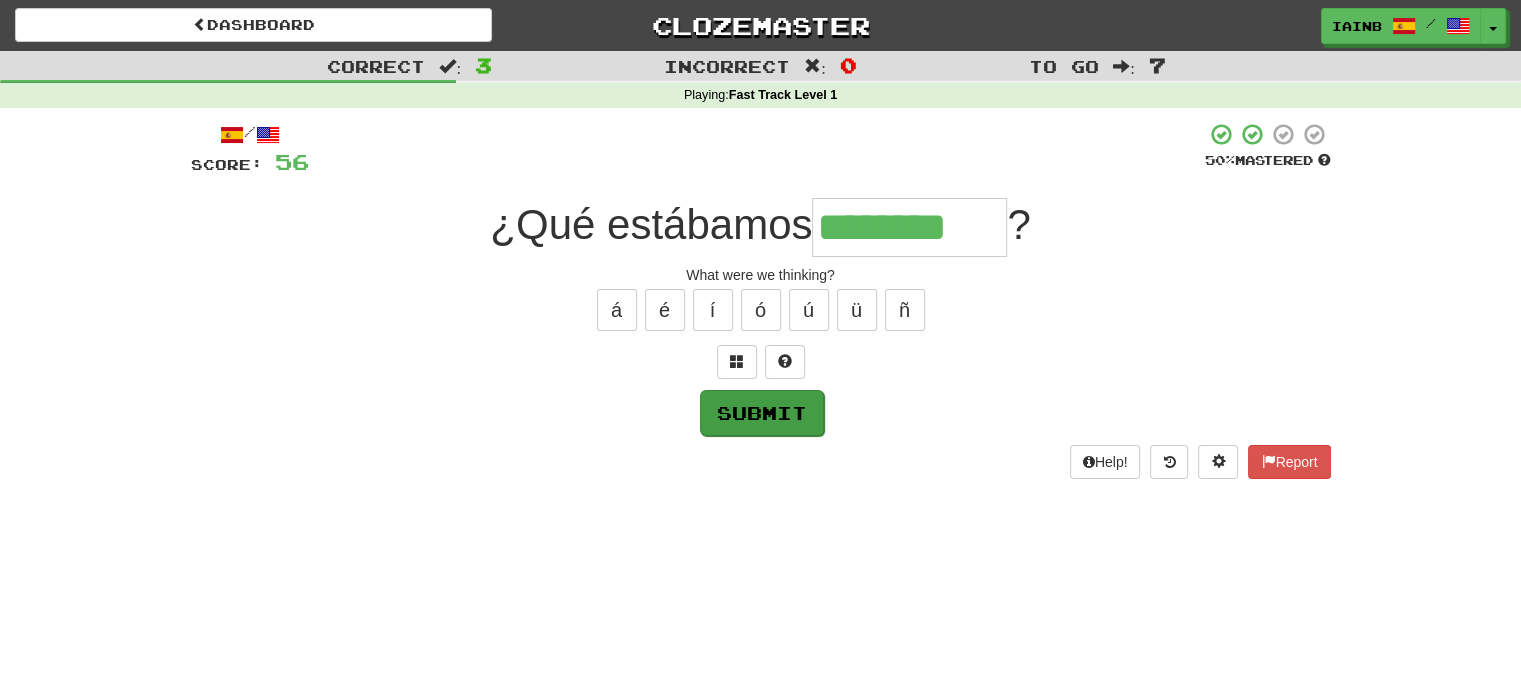 type on "********" 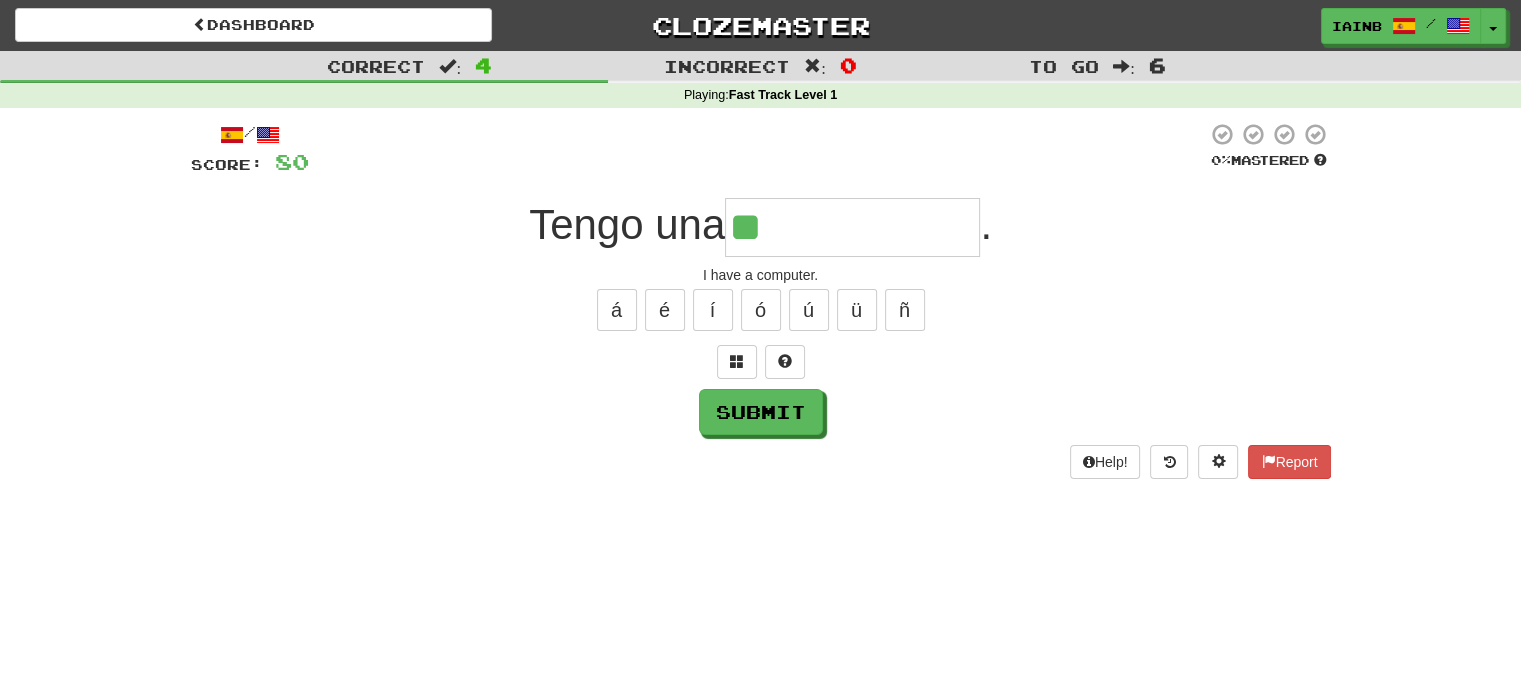 type on "*" 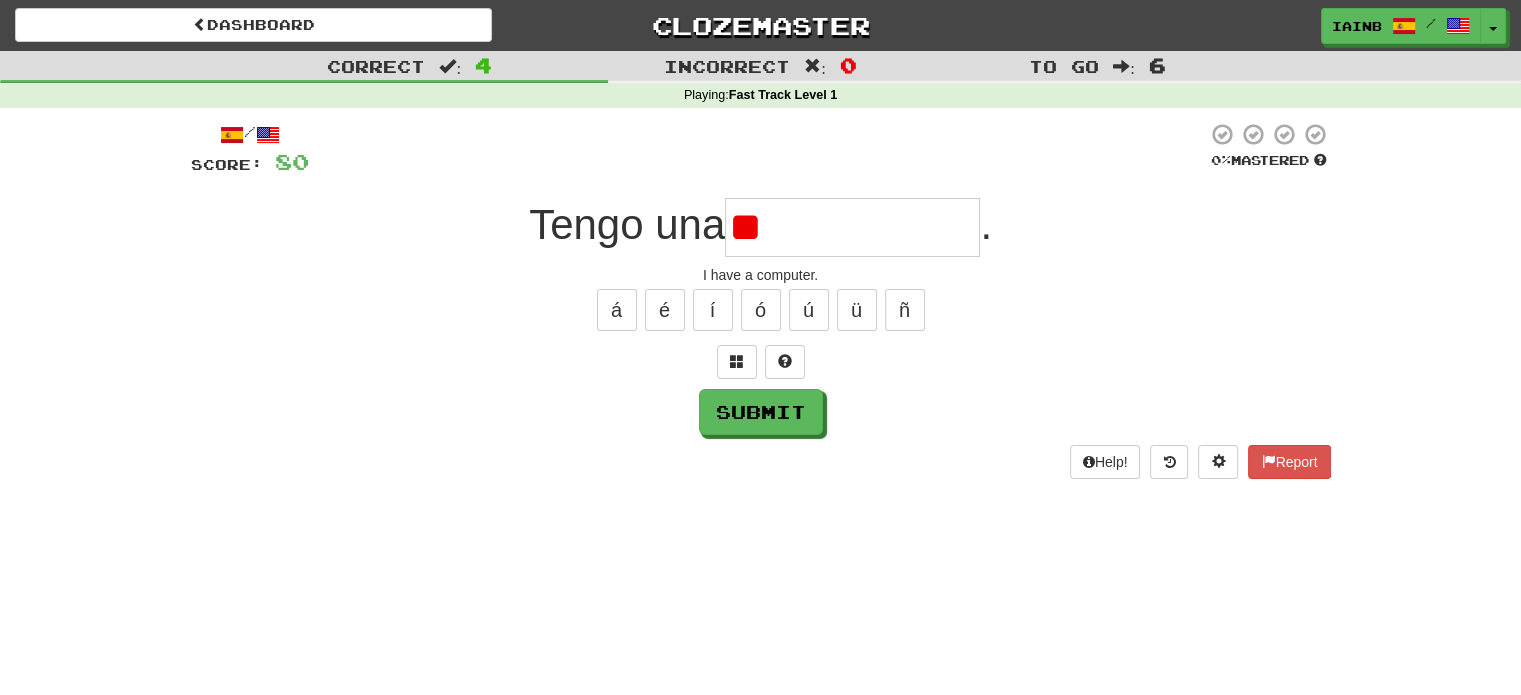 type on "*" 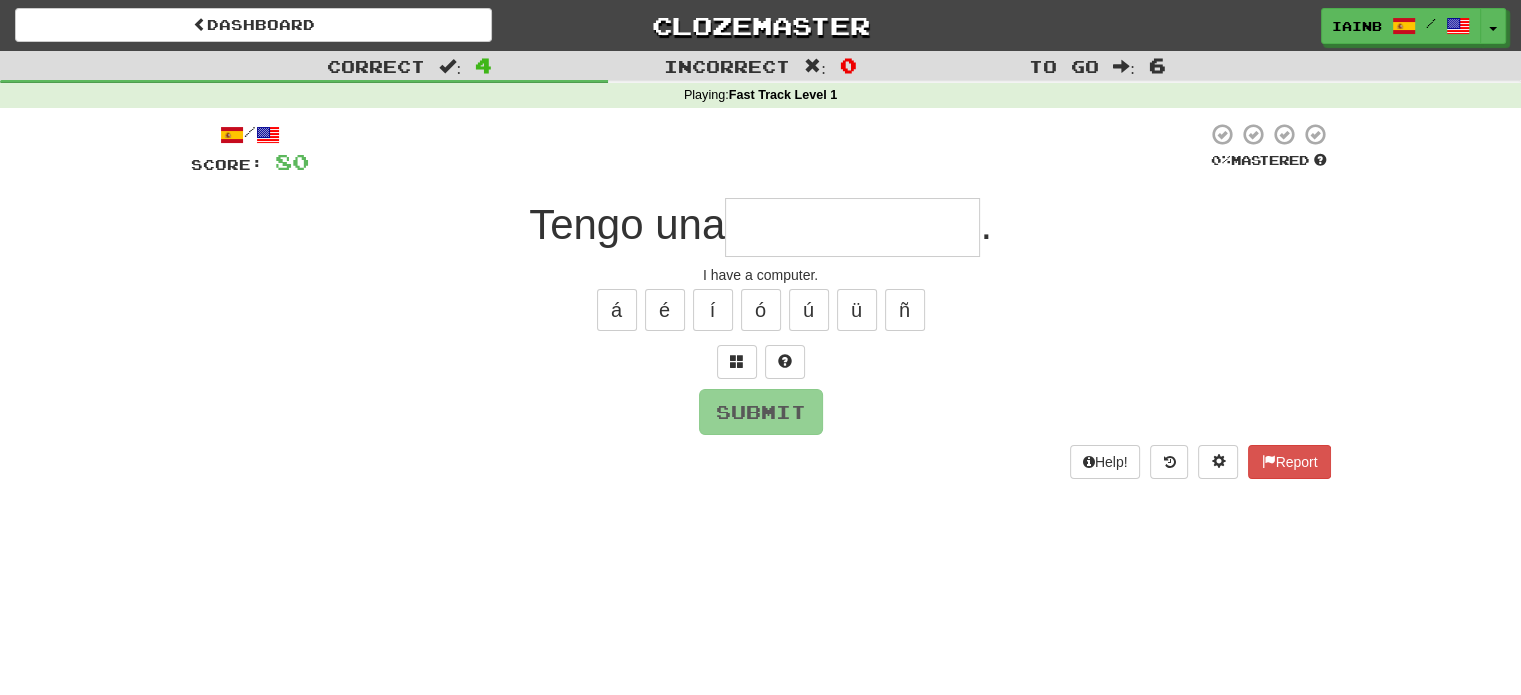 type on "*" 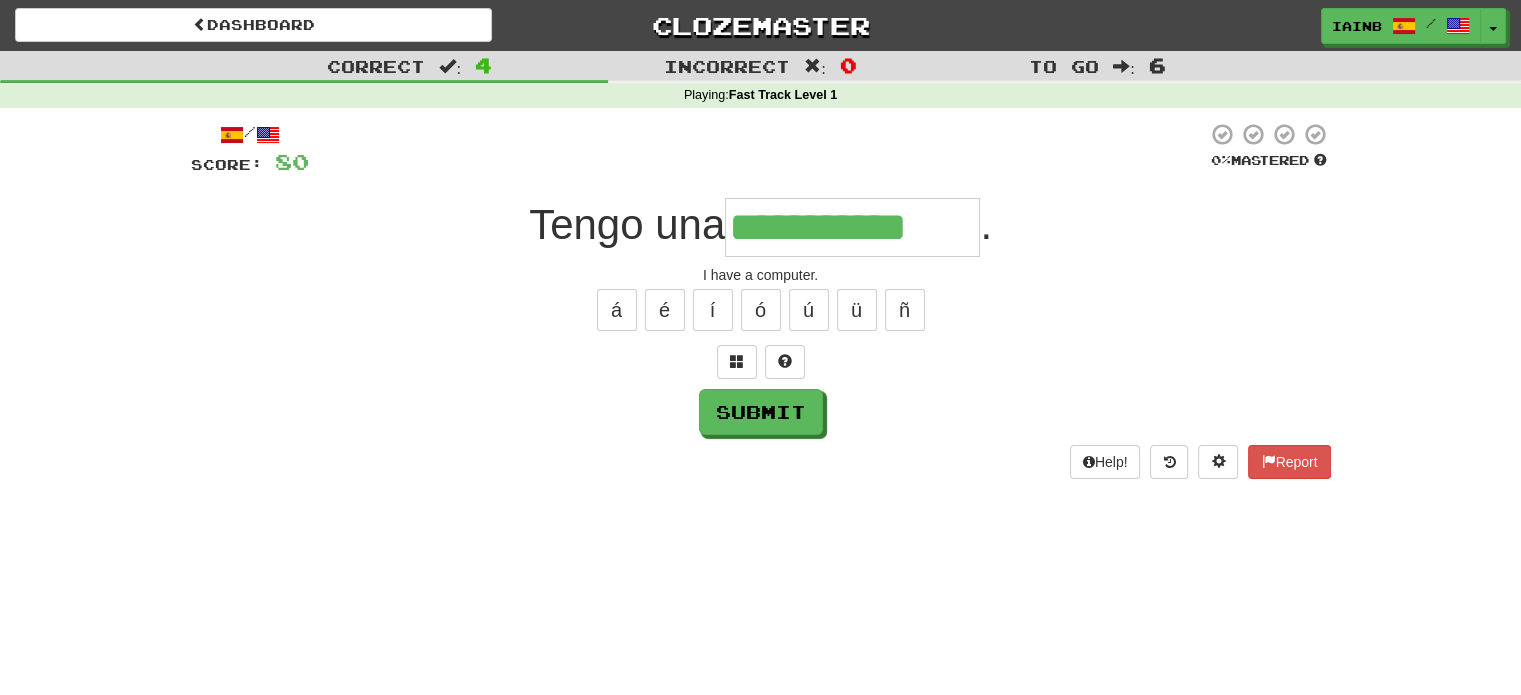 type on "**********" 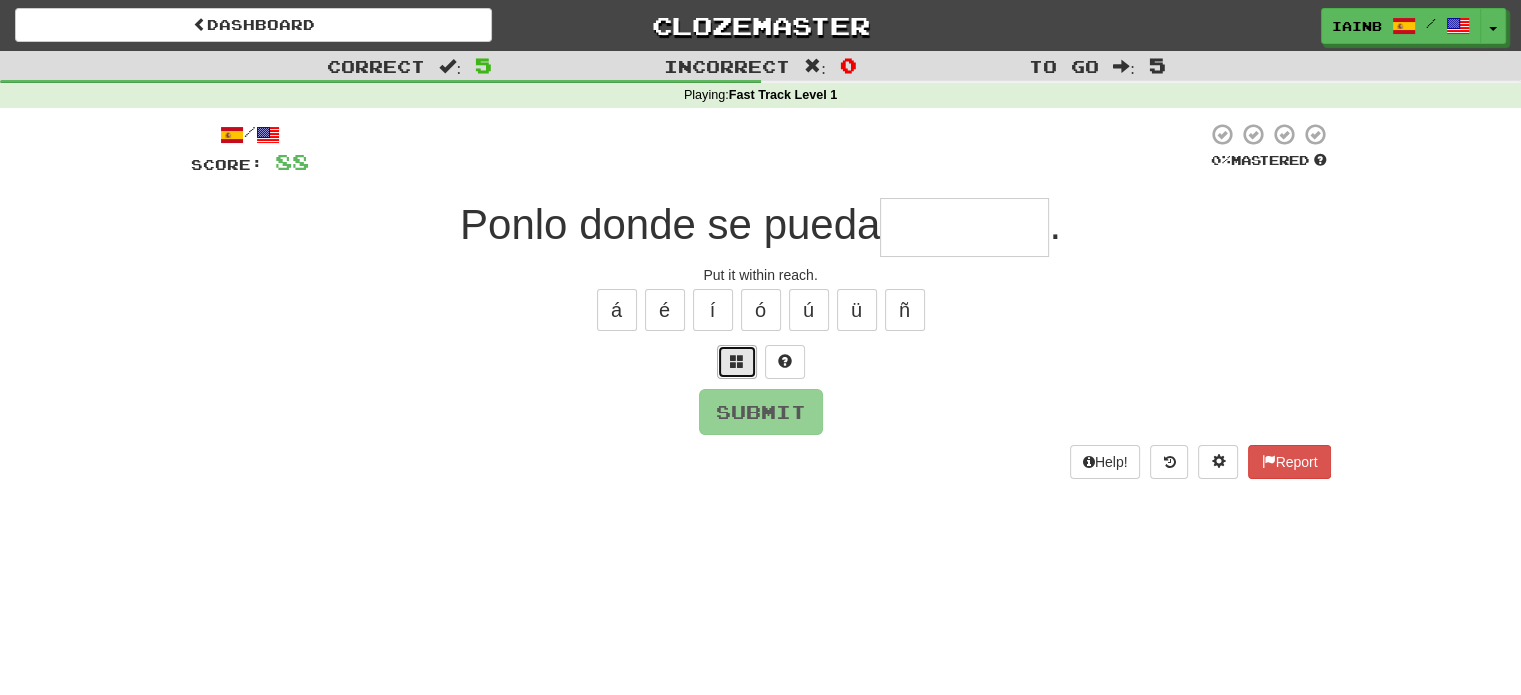 click at bounding box center (737, 361) 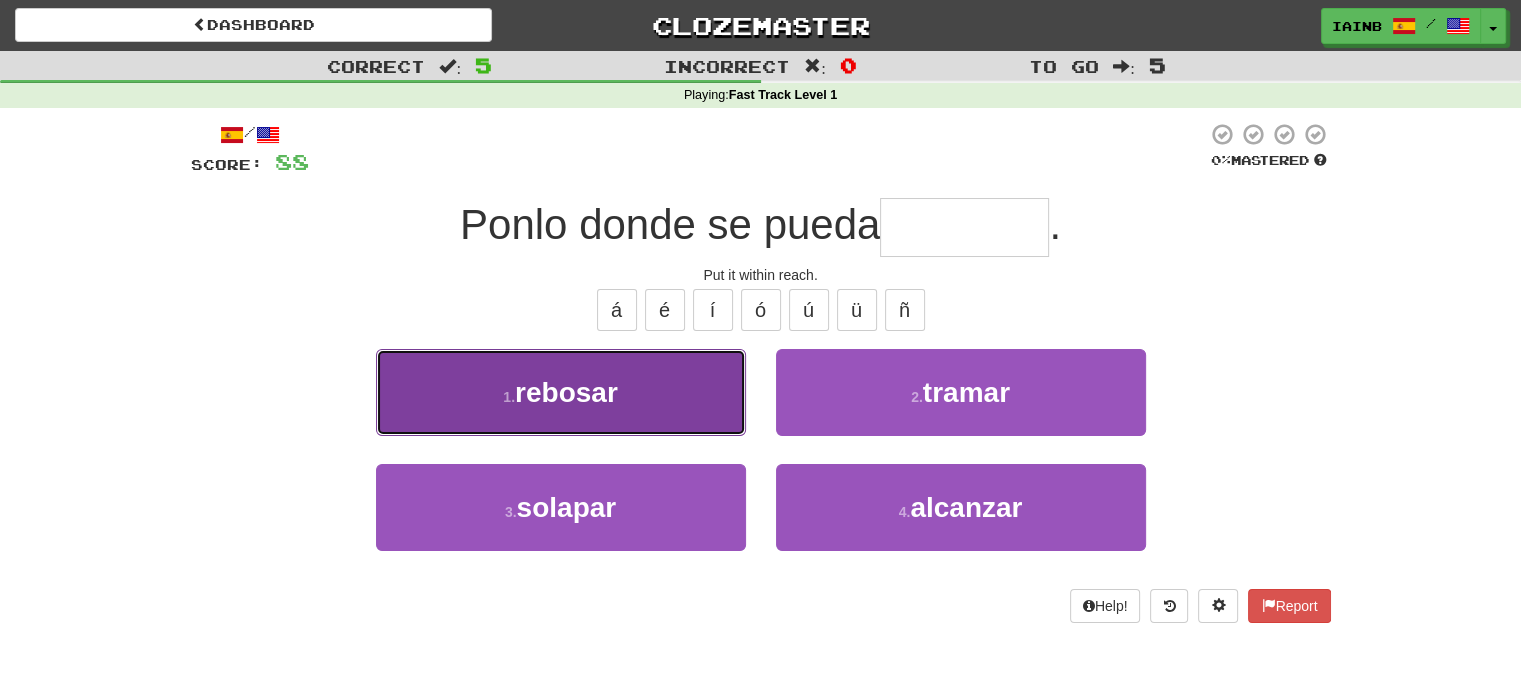 click on "1 .  rebosar" at bounding box center [561, 392] 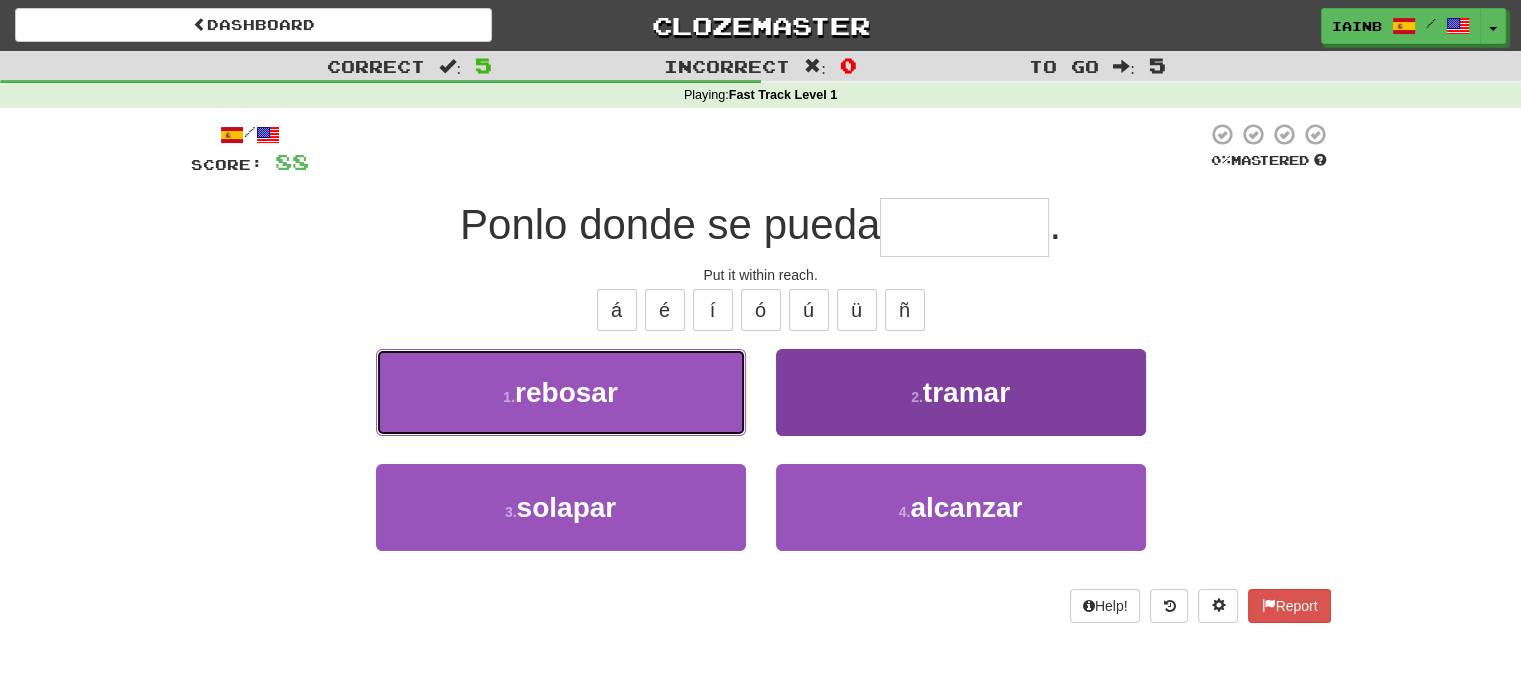 type on "********" 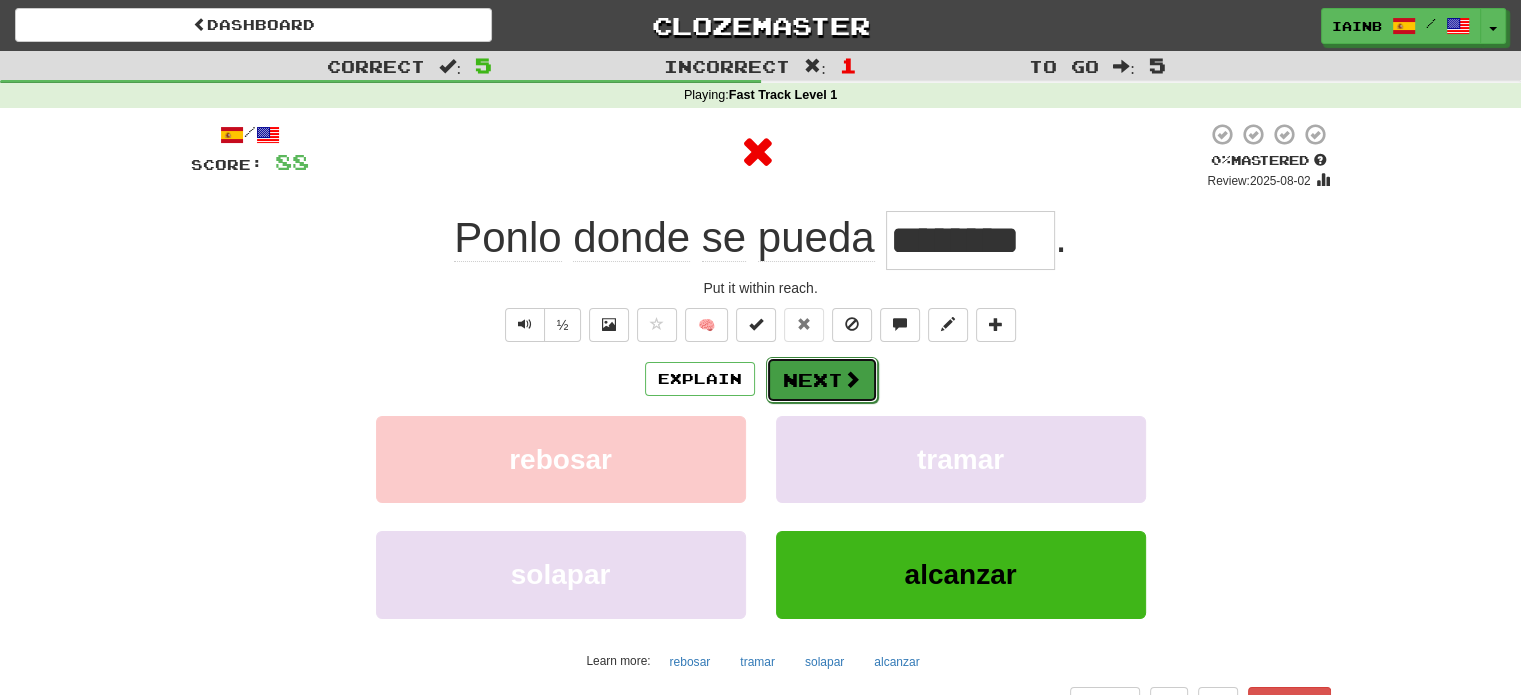 click on "Next" at bounding box center [822, 380] 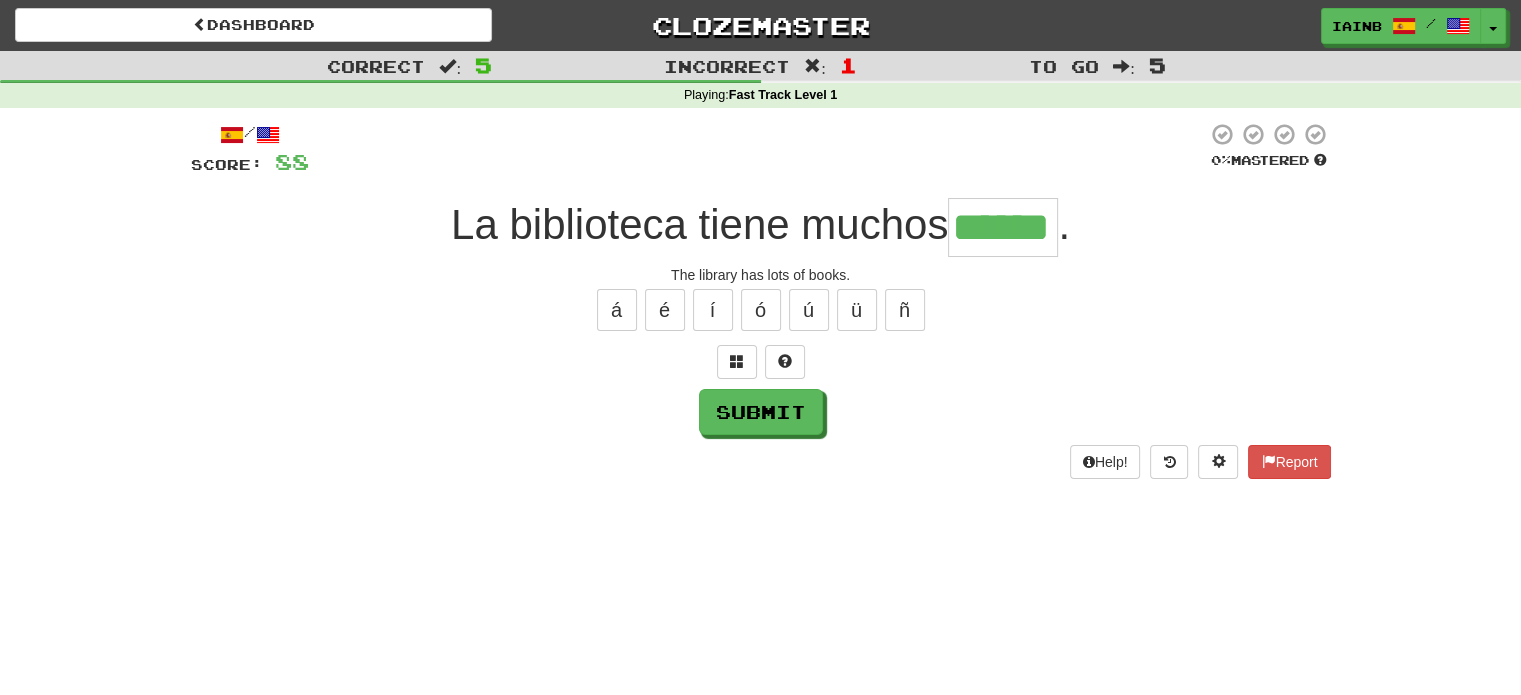 type on "******" 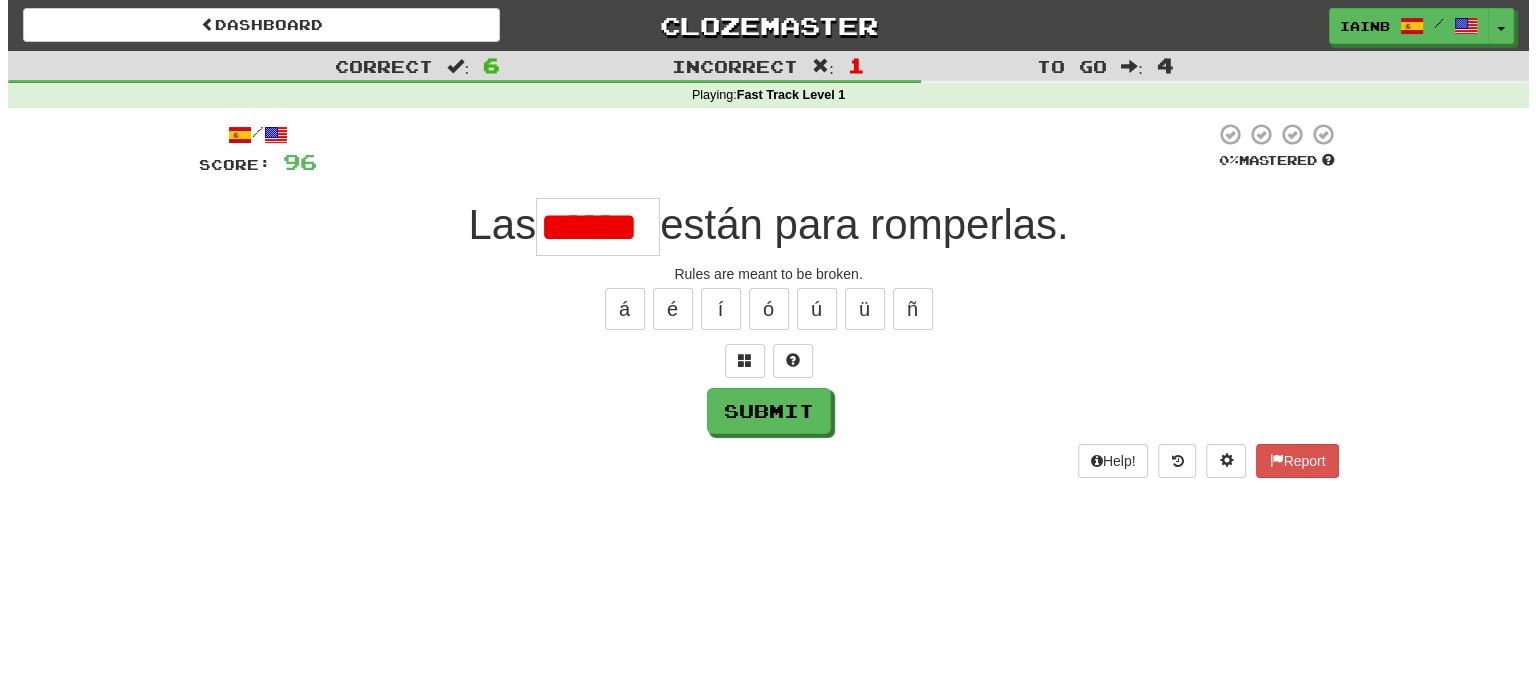 scroll, scrollTop: 0, scrollLeft: 0, axis: both 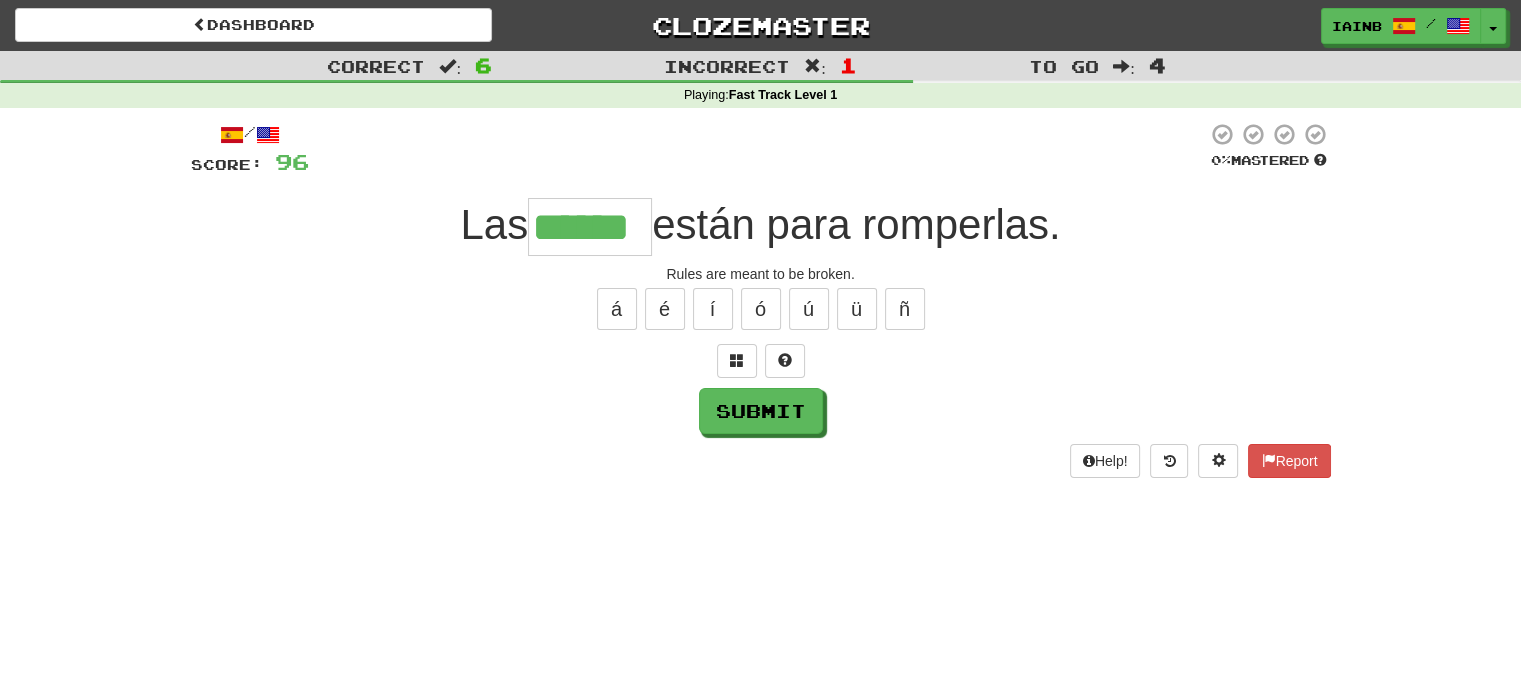 type on "******" 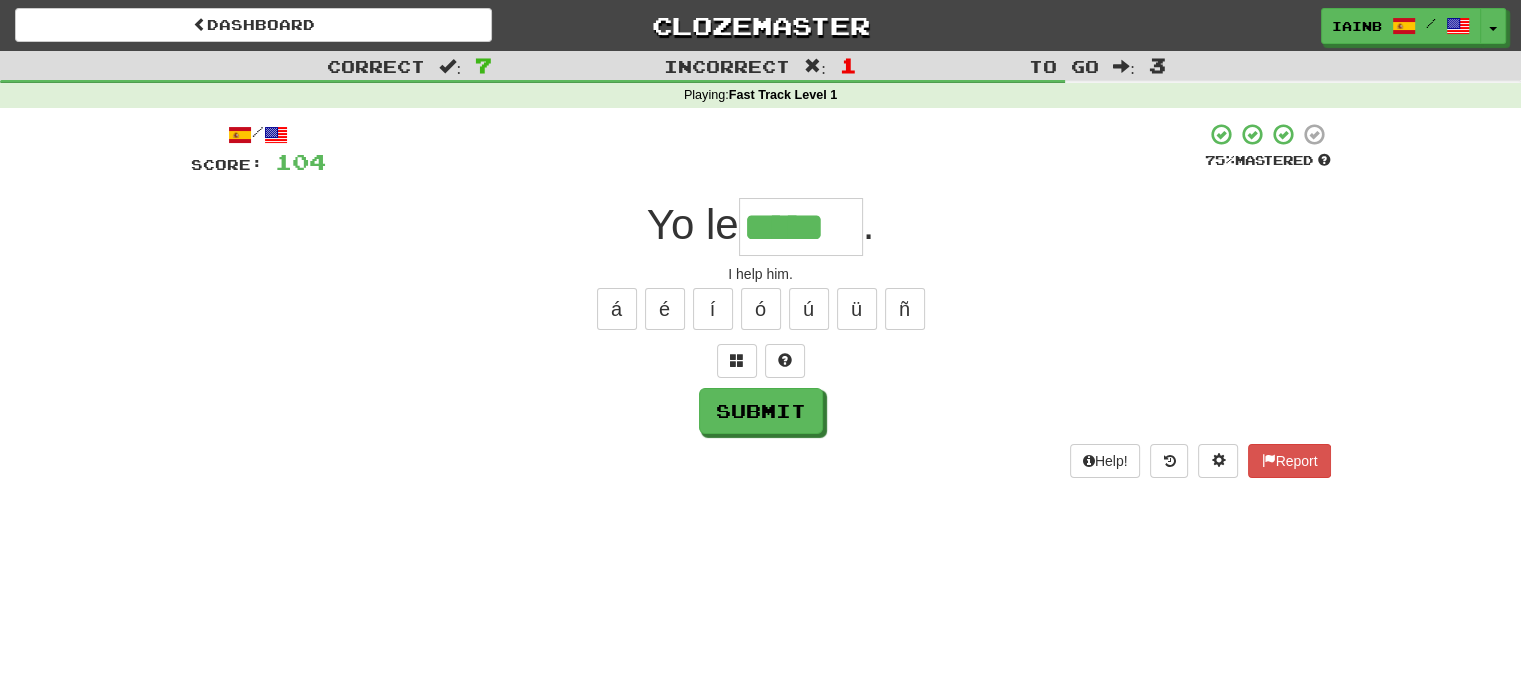 type on "*****" 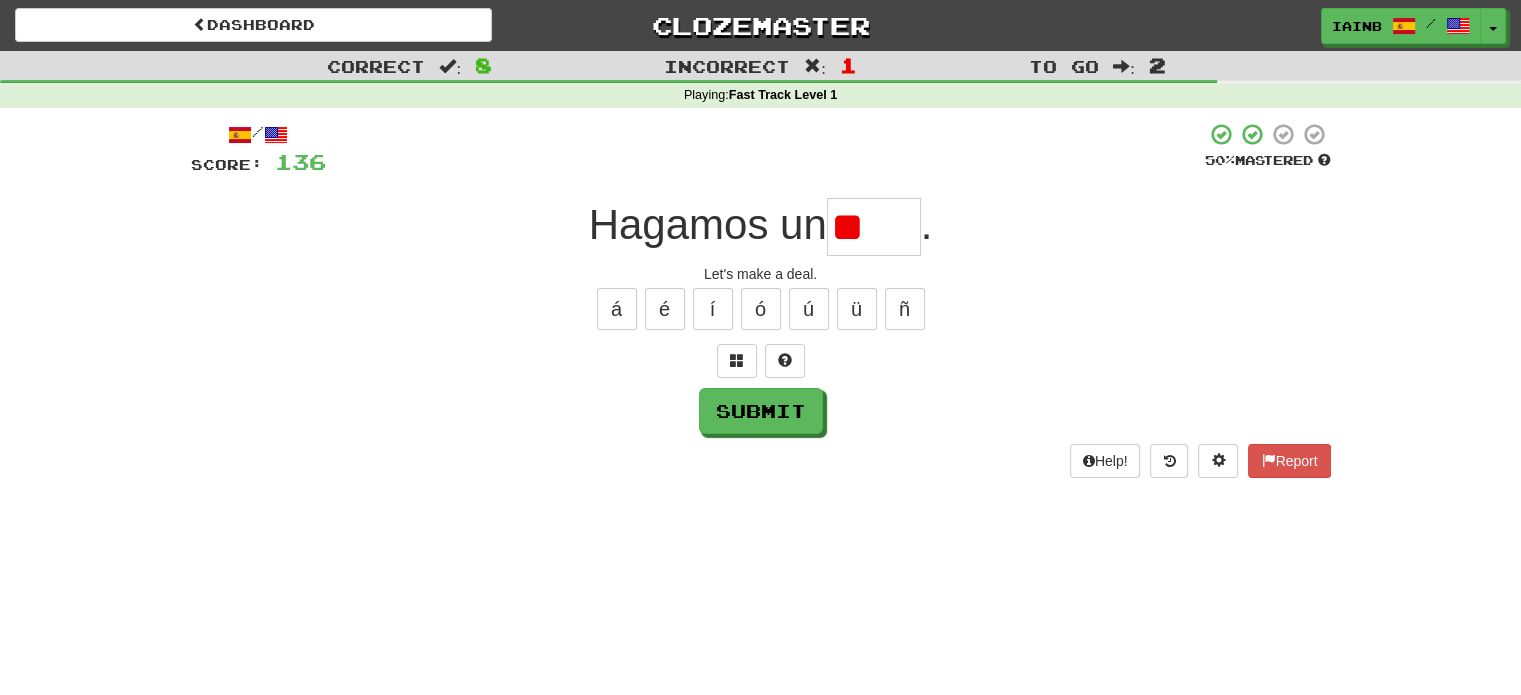 type on "*" 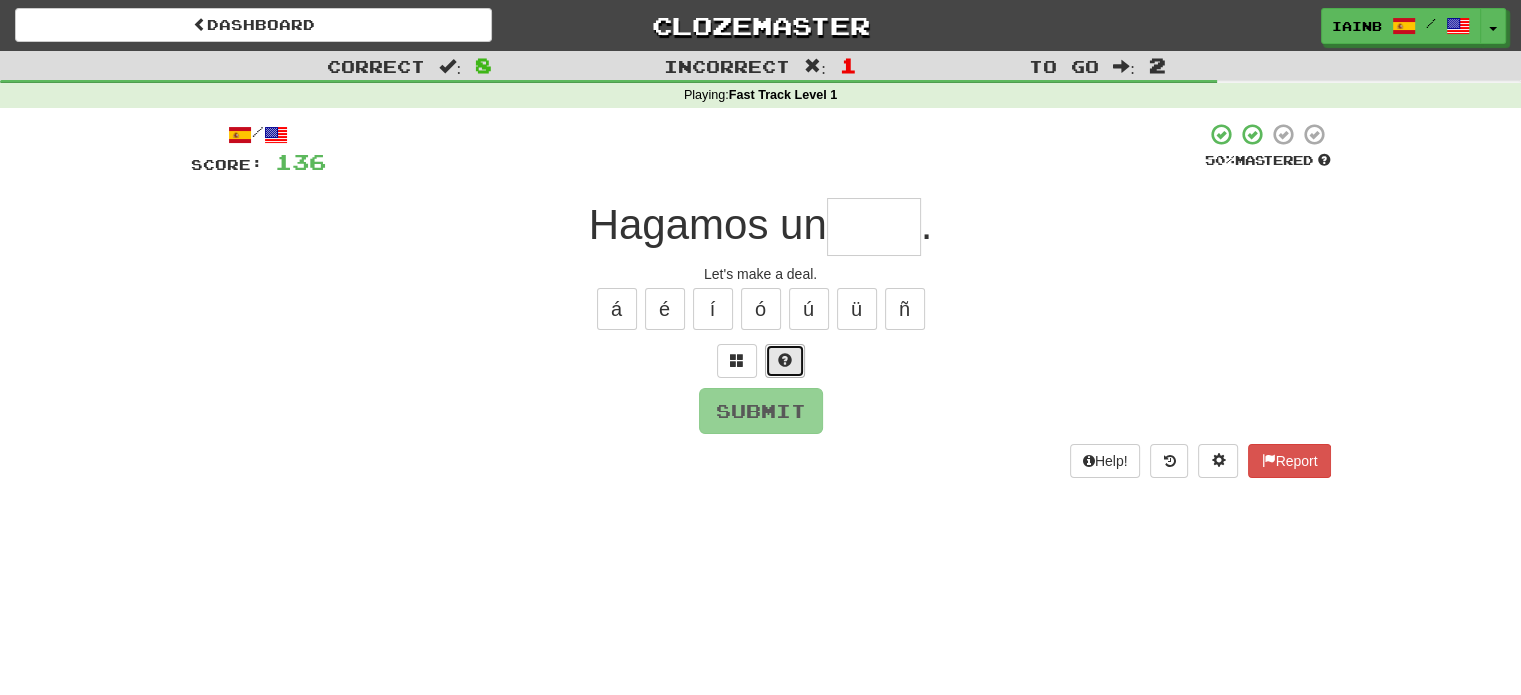 click at bounding box center (785, 361) 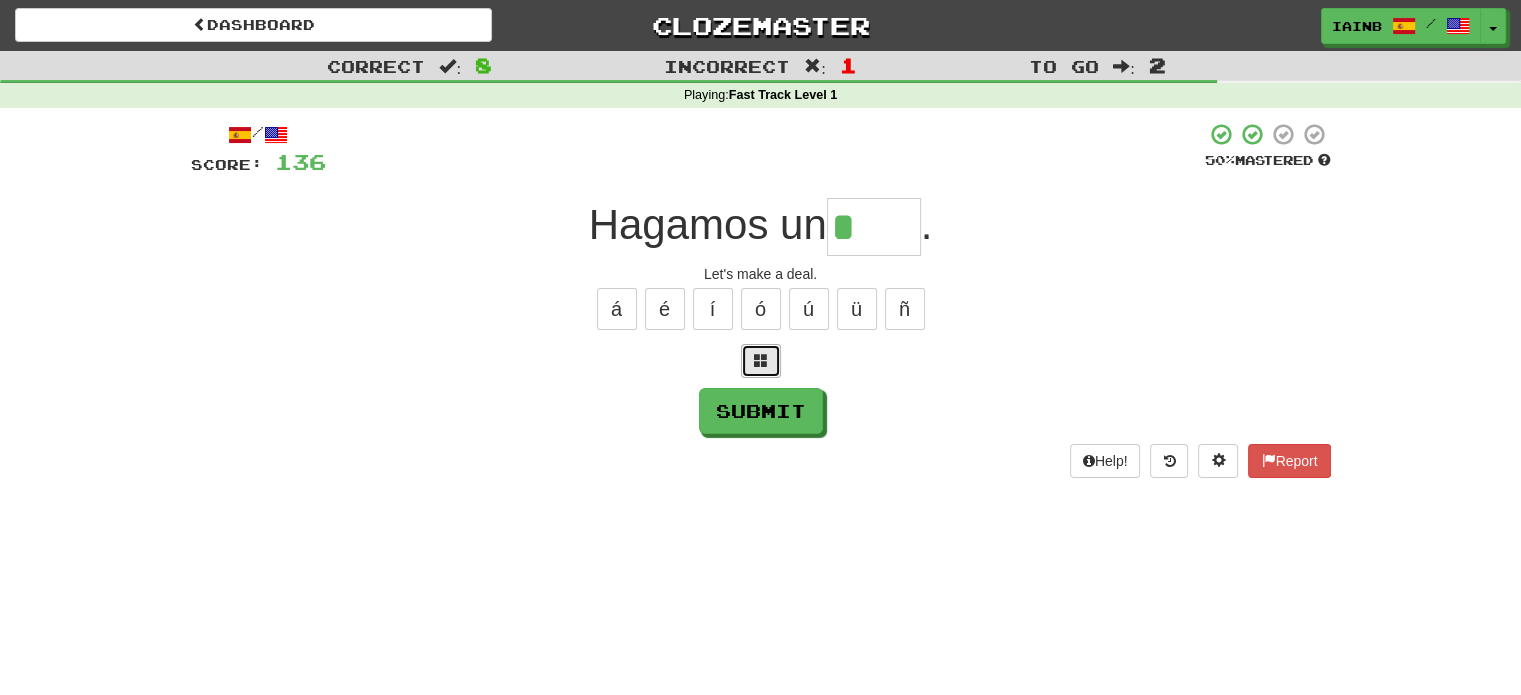 click at bounding box center [761, 360] 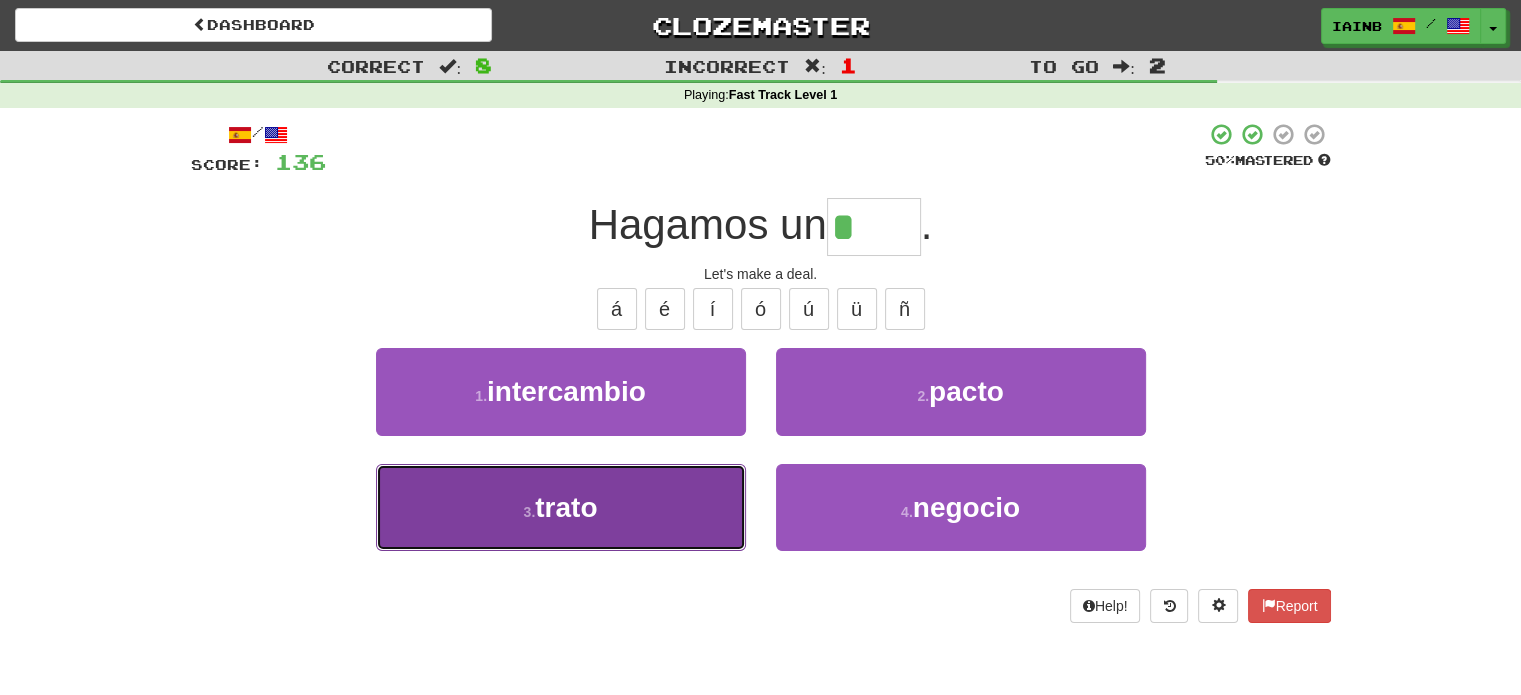 click on "3 .  trato" at bounding box center (561, 507) 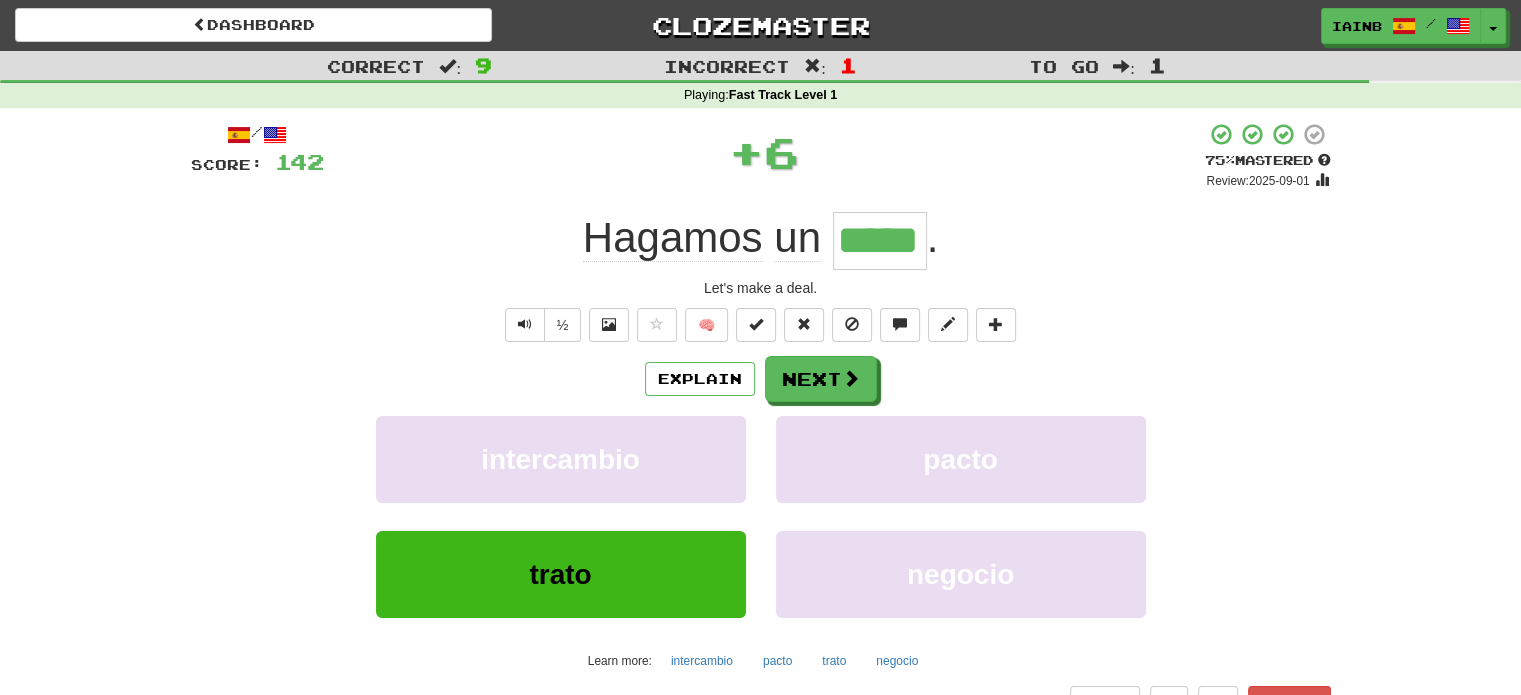 type 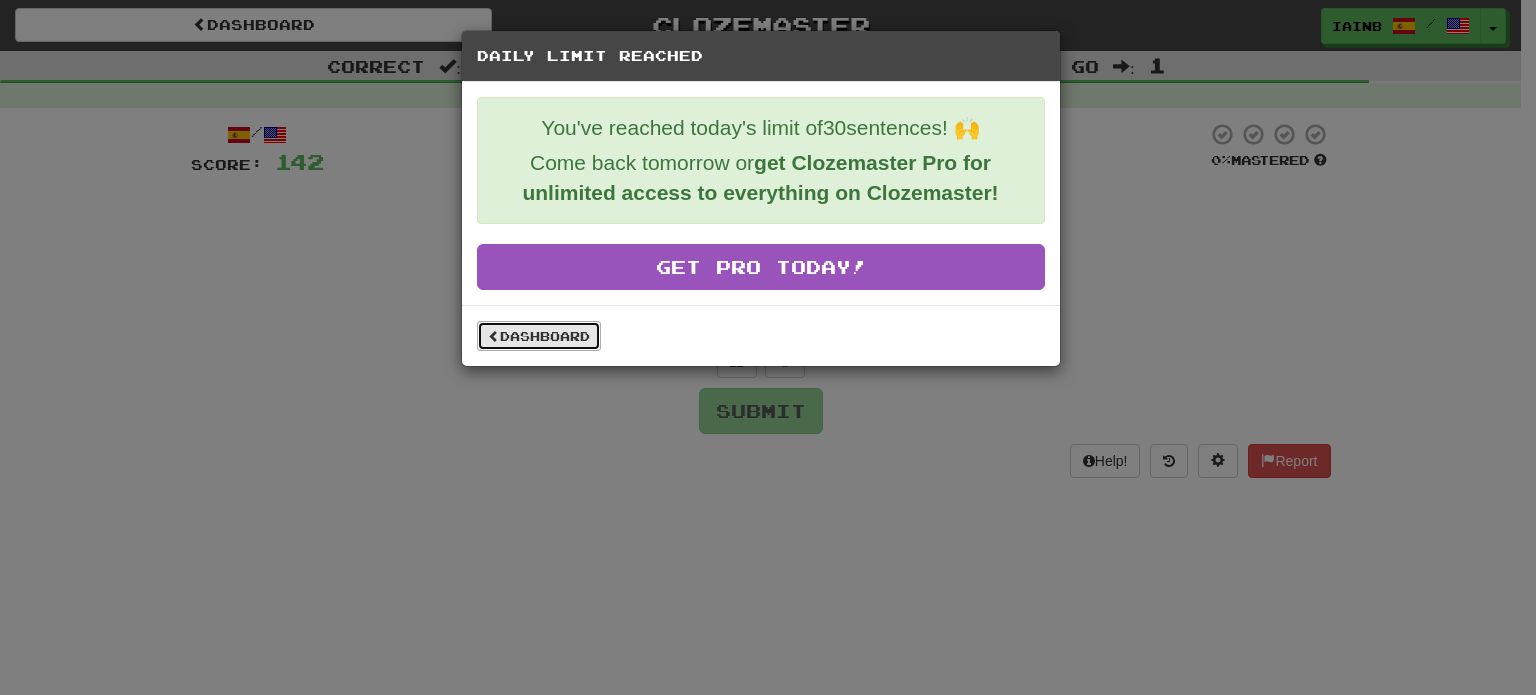 click on "Dashboard" at bounding box center [539, 336] 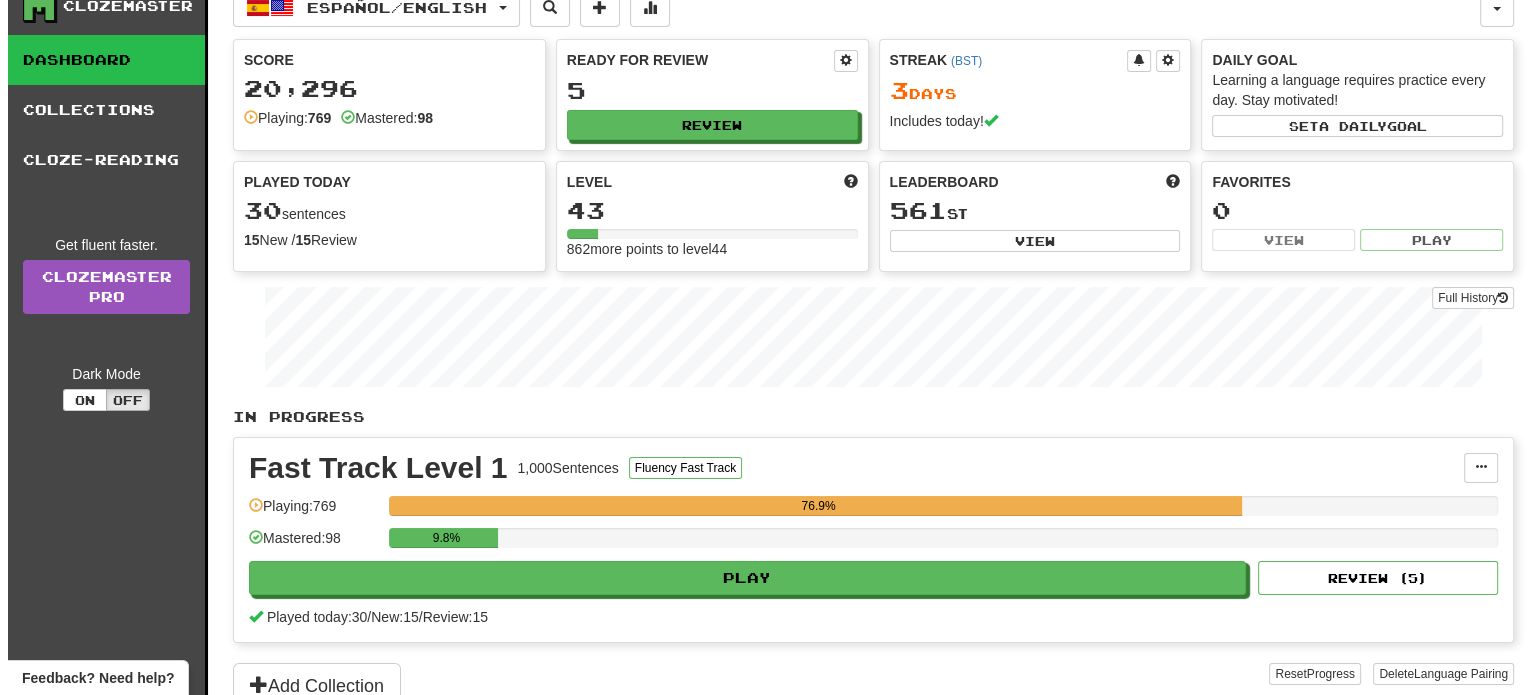 scroll, scrollTop: 0, scrollLeft: 0, axis: both 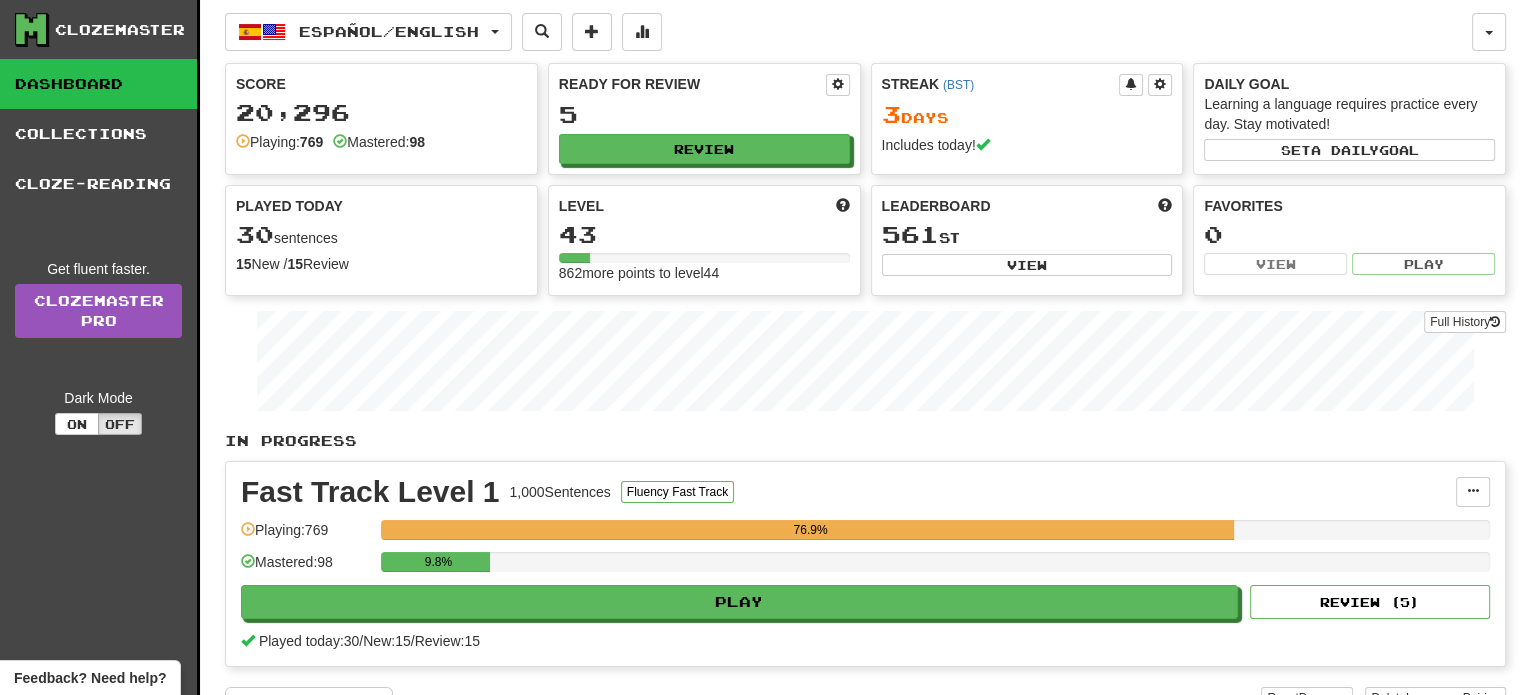 click on "Fast Track Level 1 1,000  Sentences Fluency Fast Track" at bounding box center [848, 492] 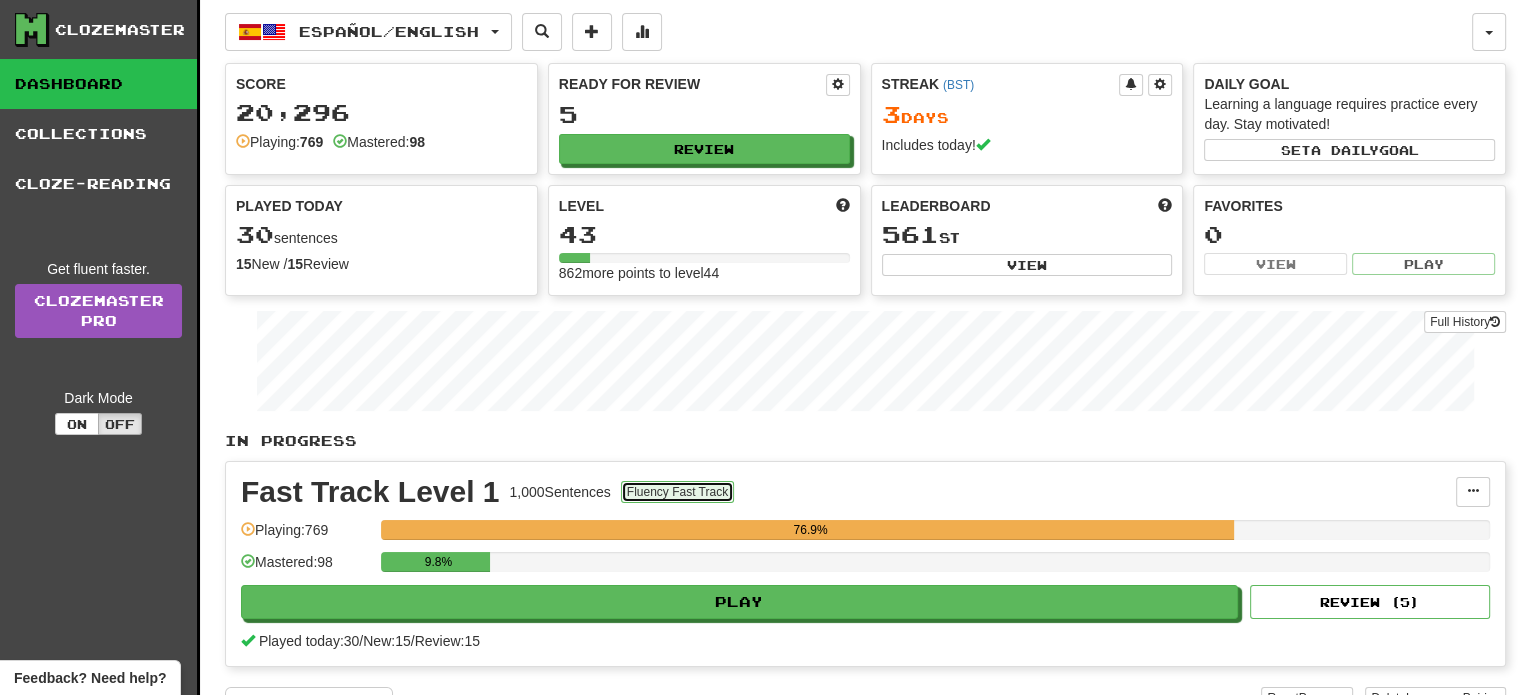 click on "Fluency Fast Track" at bounding box center [677, 492] 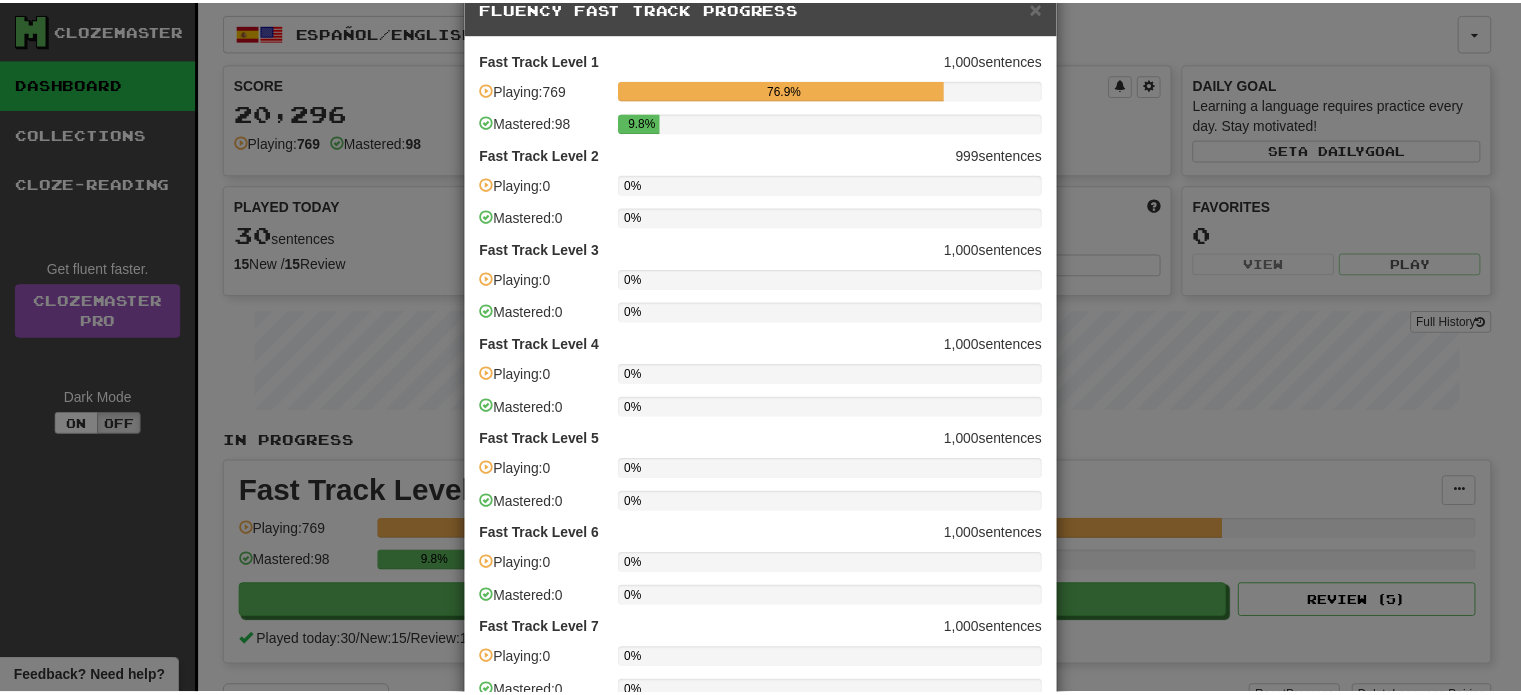 scroll, scrollTop: 0, scrollLeft: 0, axis: both 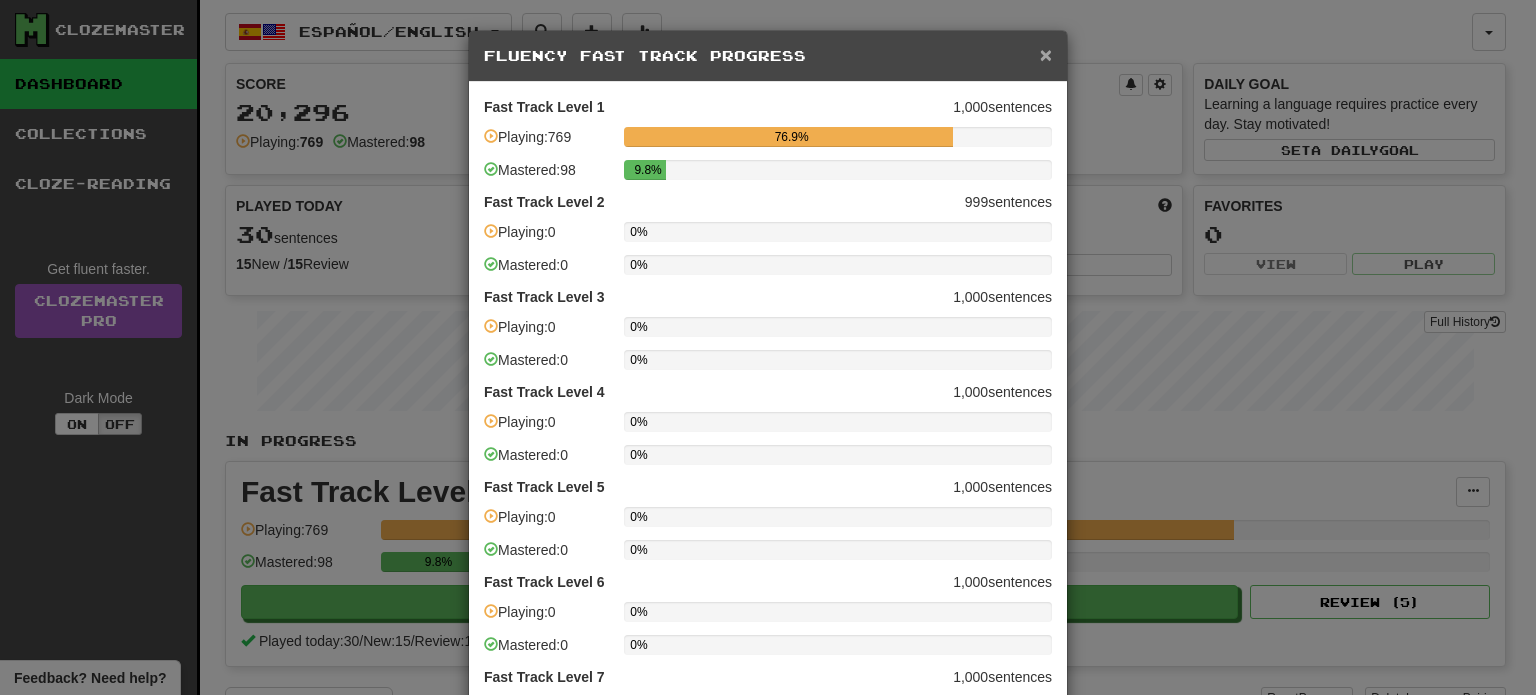 click on "×" at bounding box center (1046, 54) 